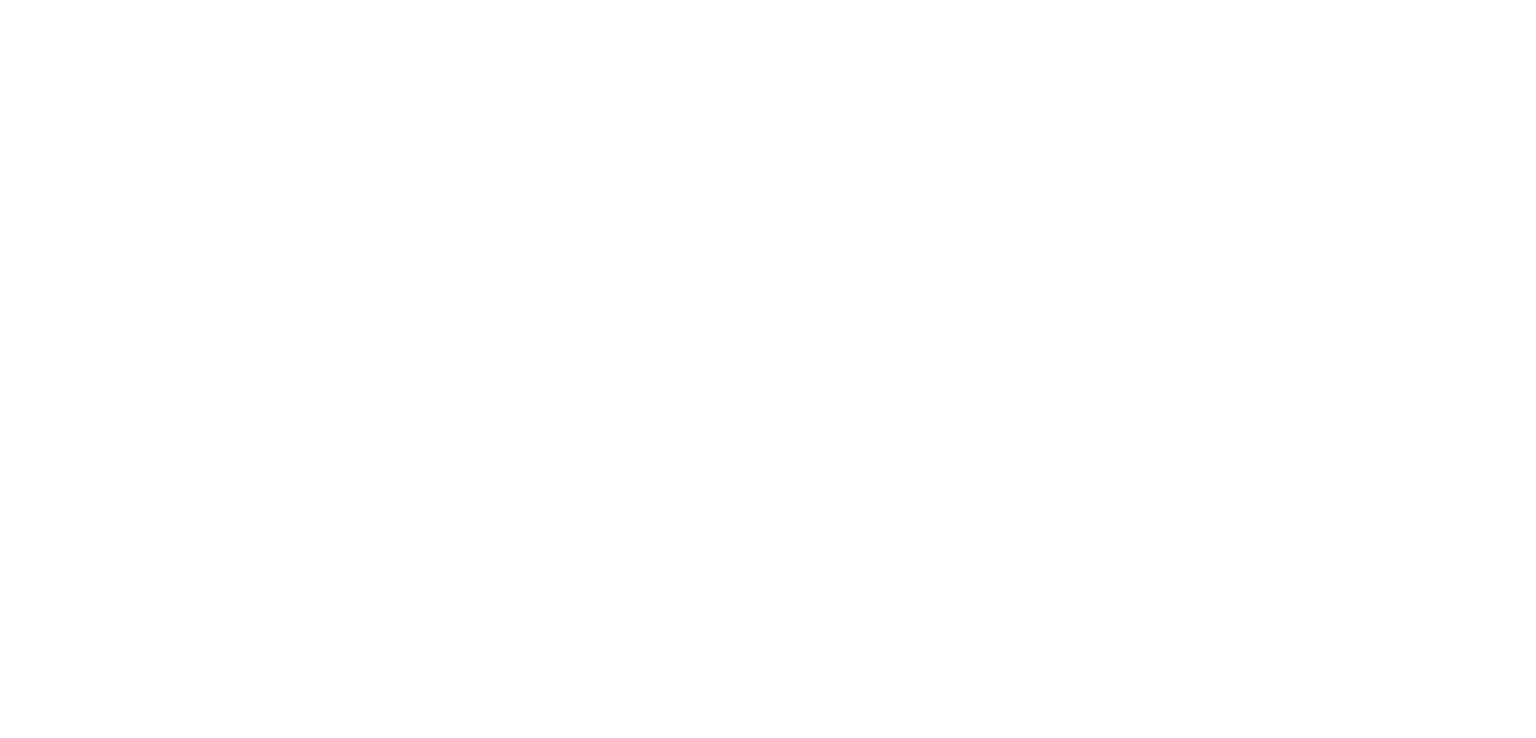 scroll, scrollTop: 0, scrollLeft: 0, axis: both 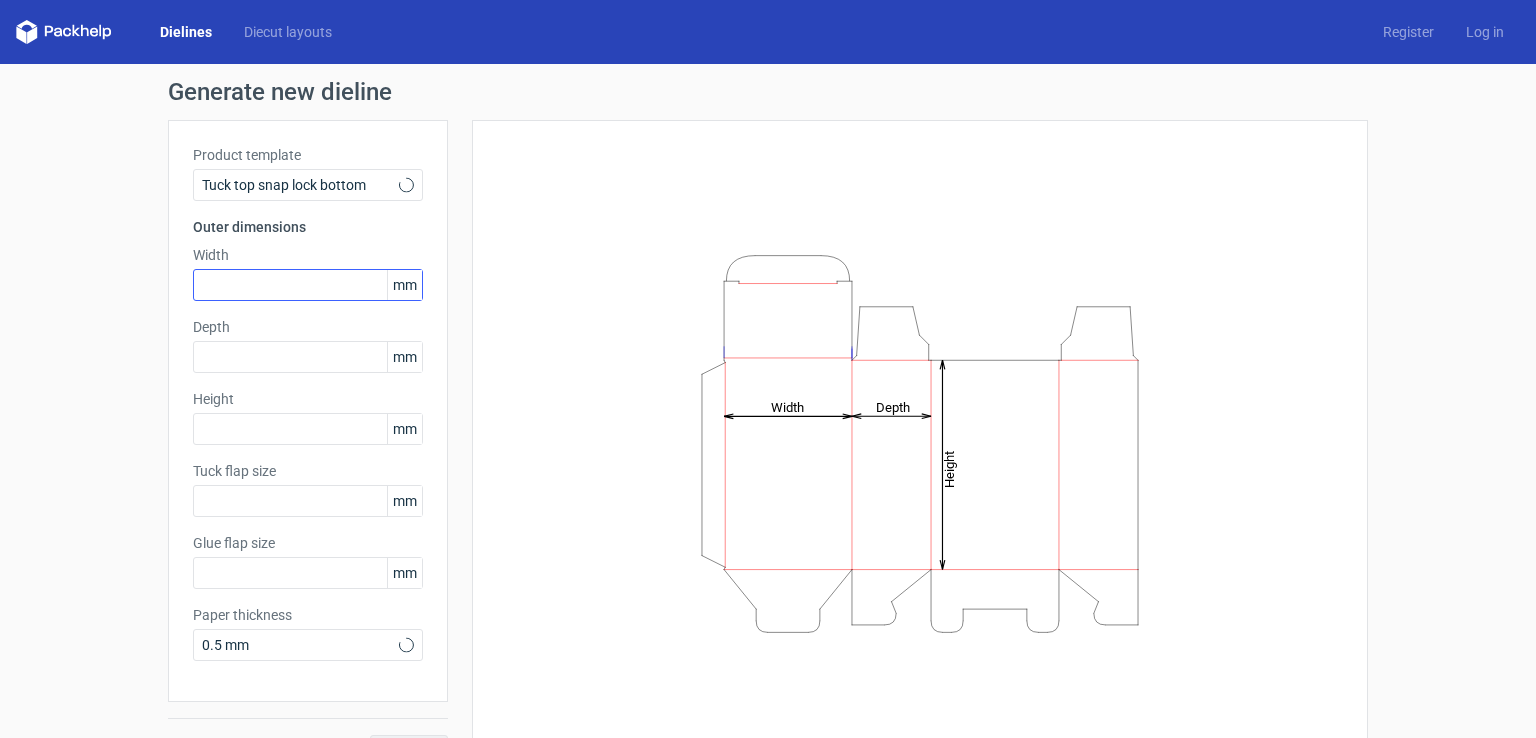 type on "15" 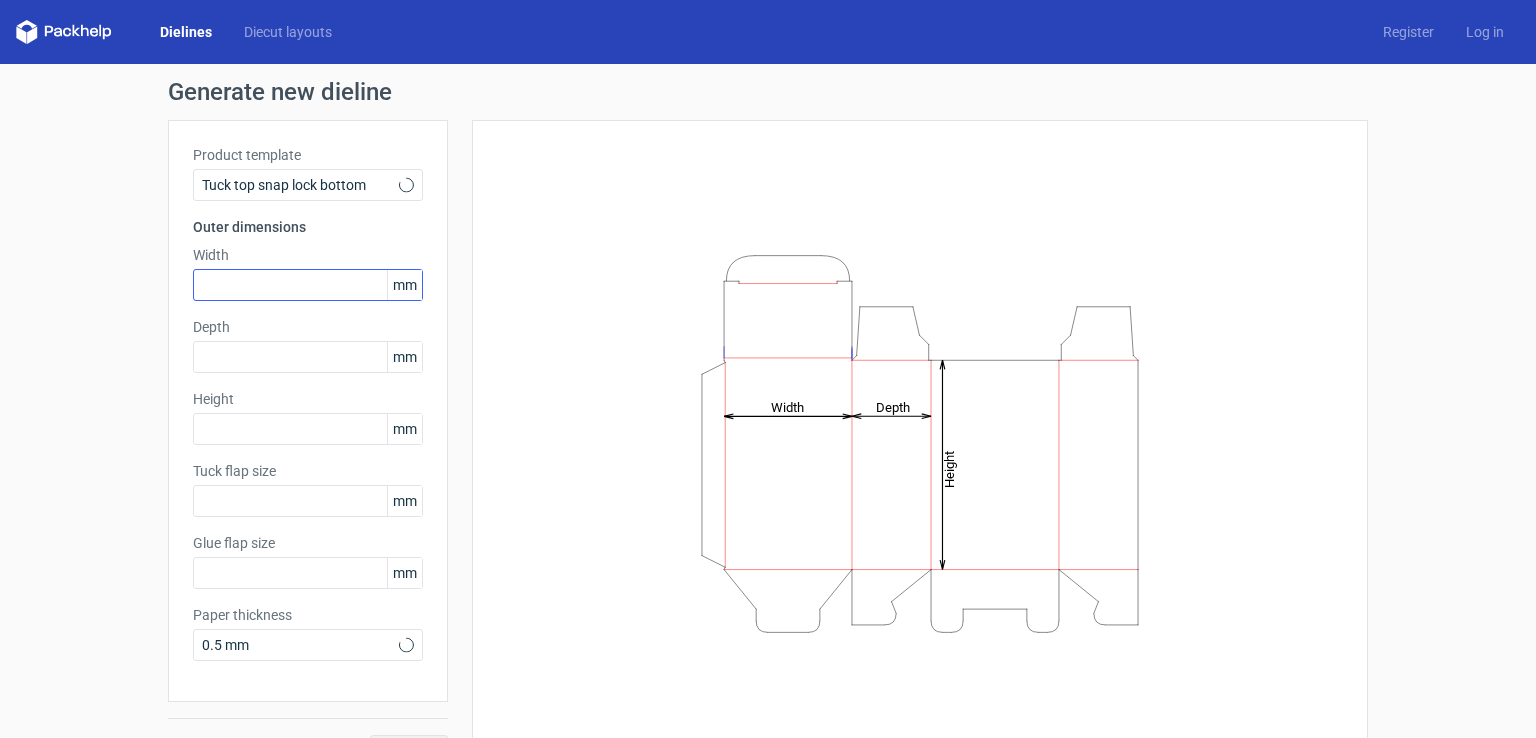 type on "10" 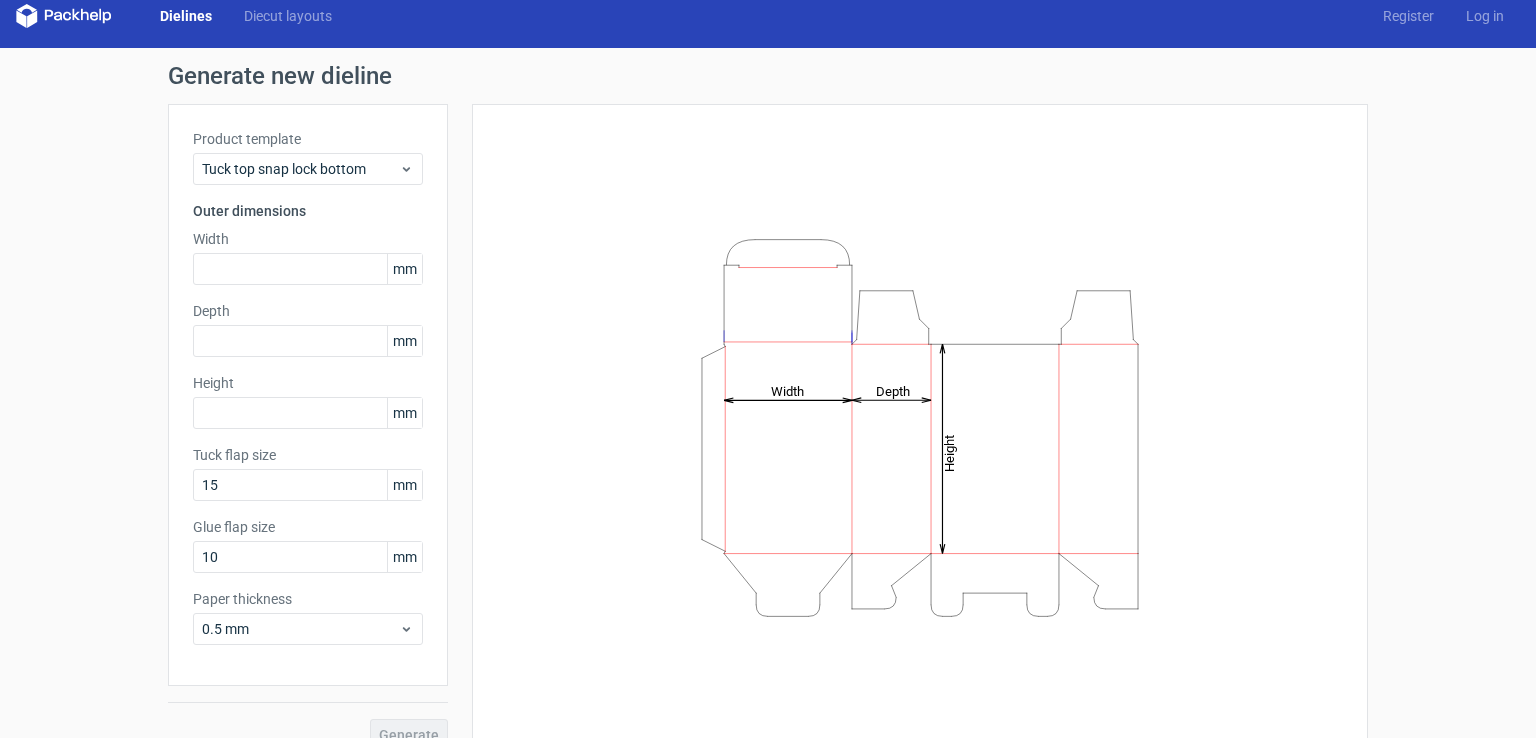 scroll, scrollTop: 0, scrollLeft: 0, axis: both 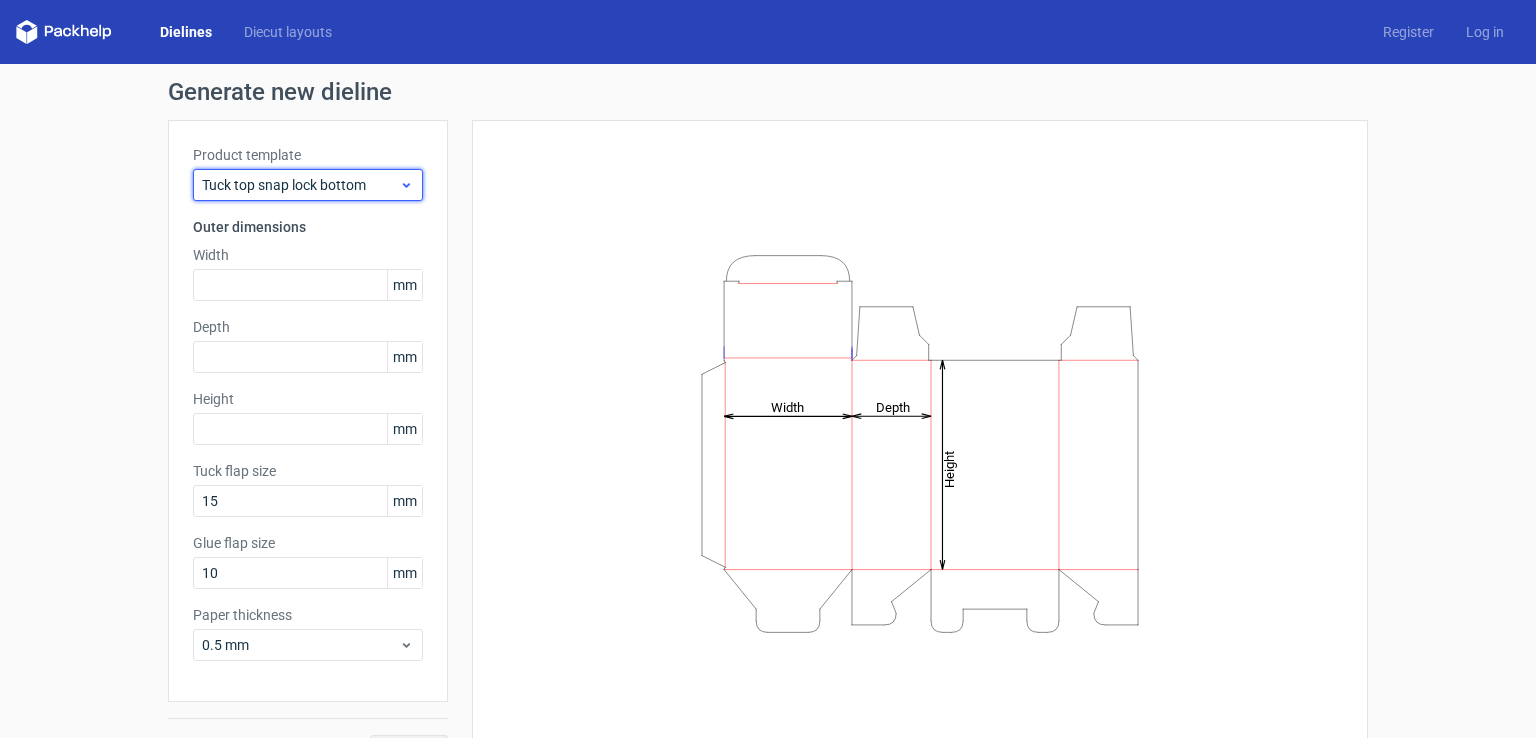 click on "Tuck top snap lock bottom" at bounding box center (300, 185) 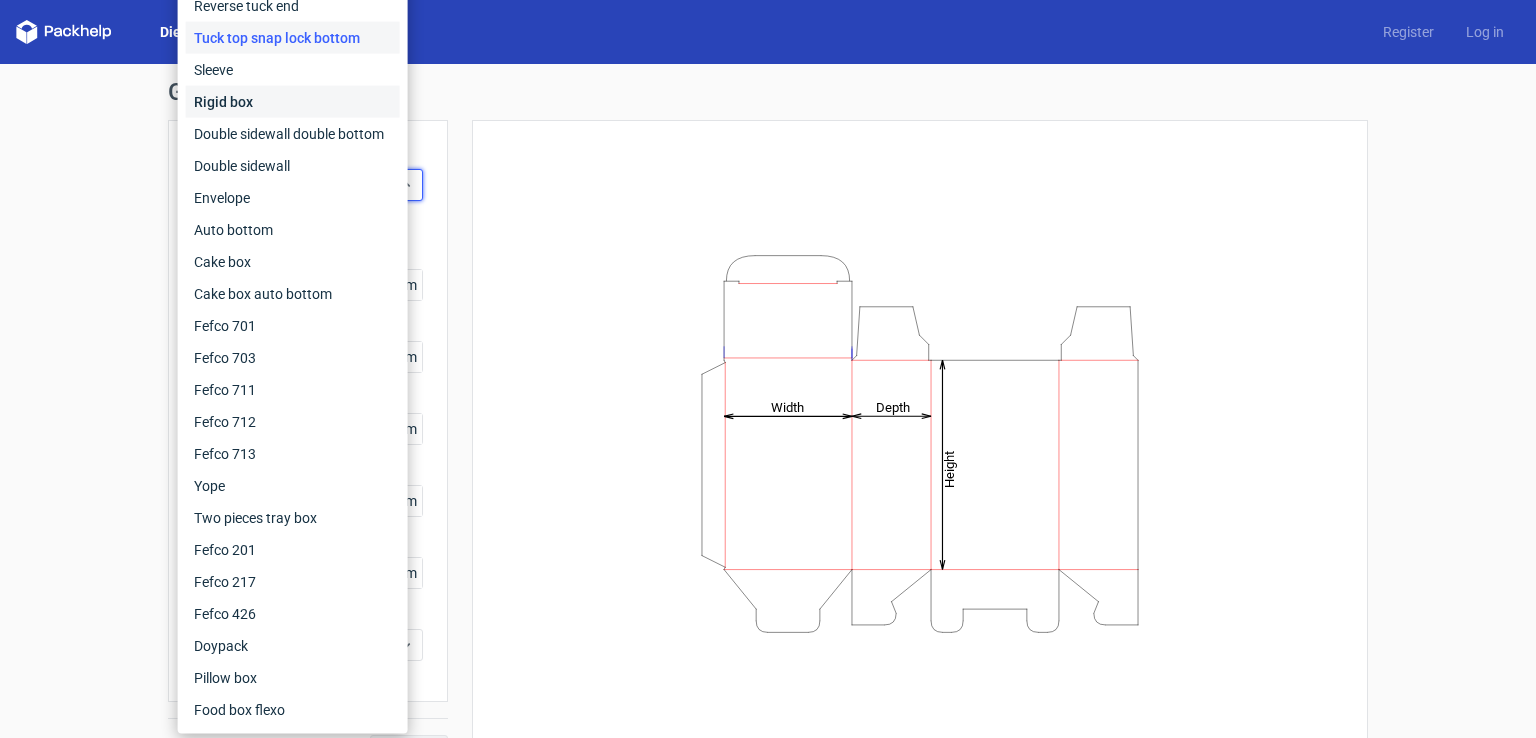 click on "Rigid box" at bounding box center (293, 102) 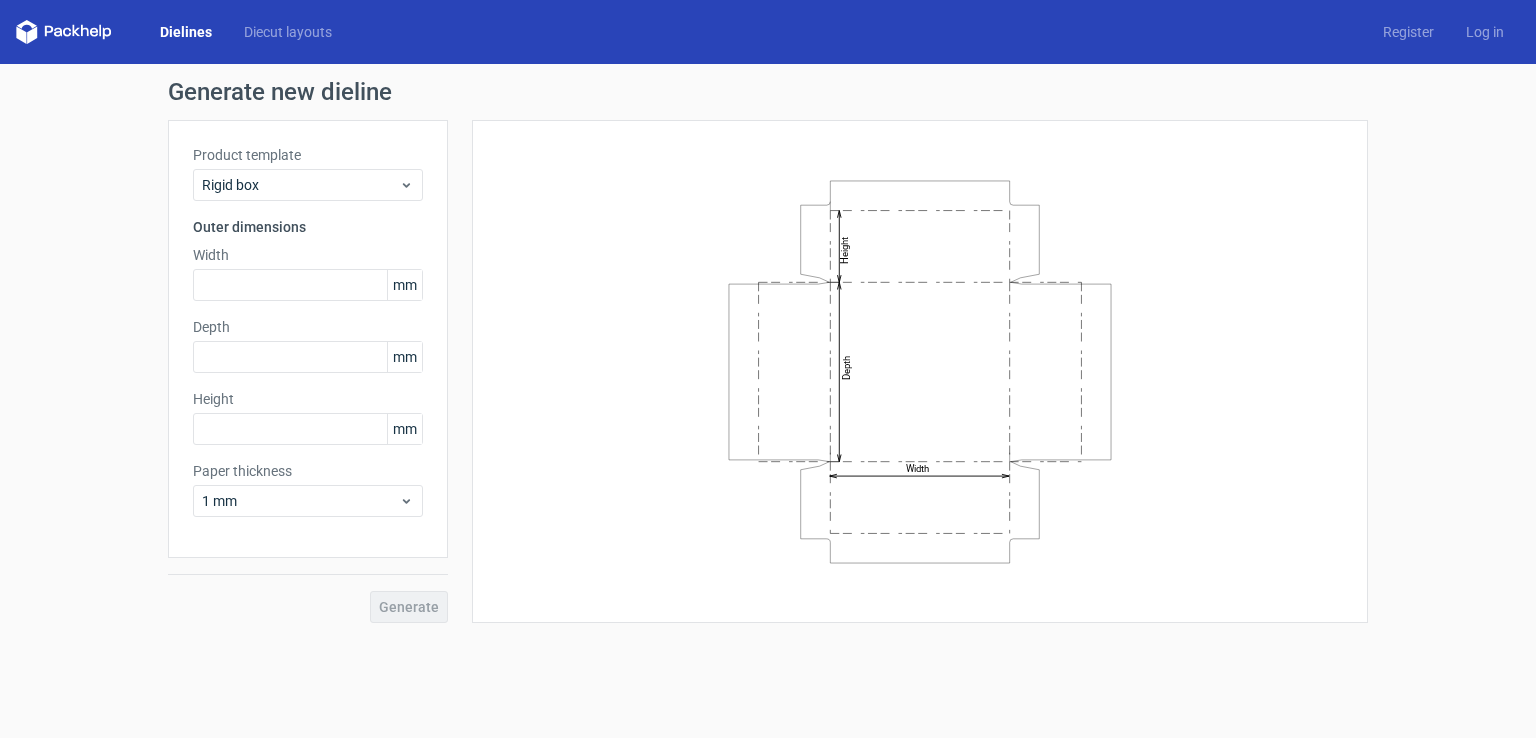click on "Product template Rigid box Outer dimensions Width mm Depth mm Height mm Paper thickness 1 mm" at bounding box center [308, 339] 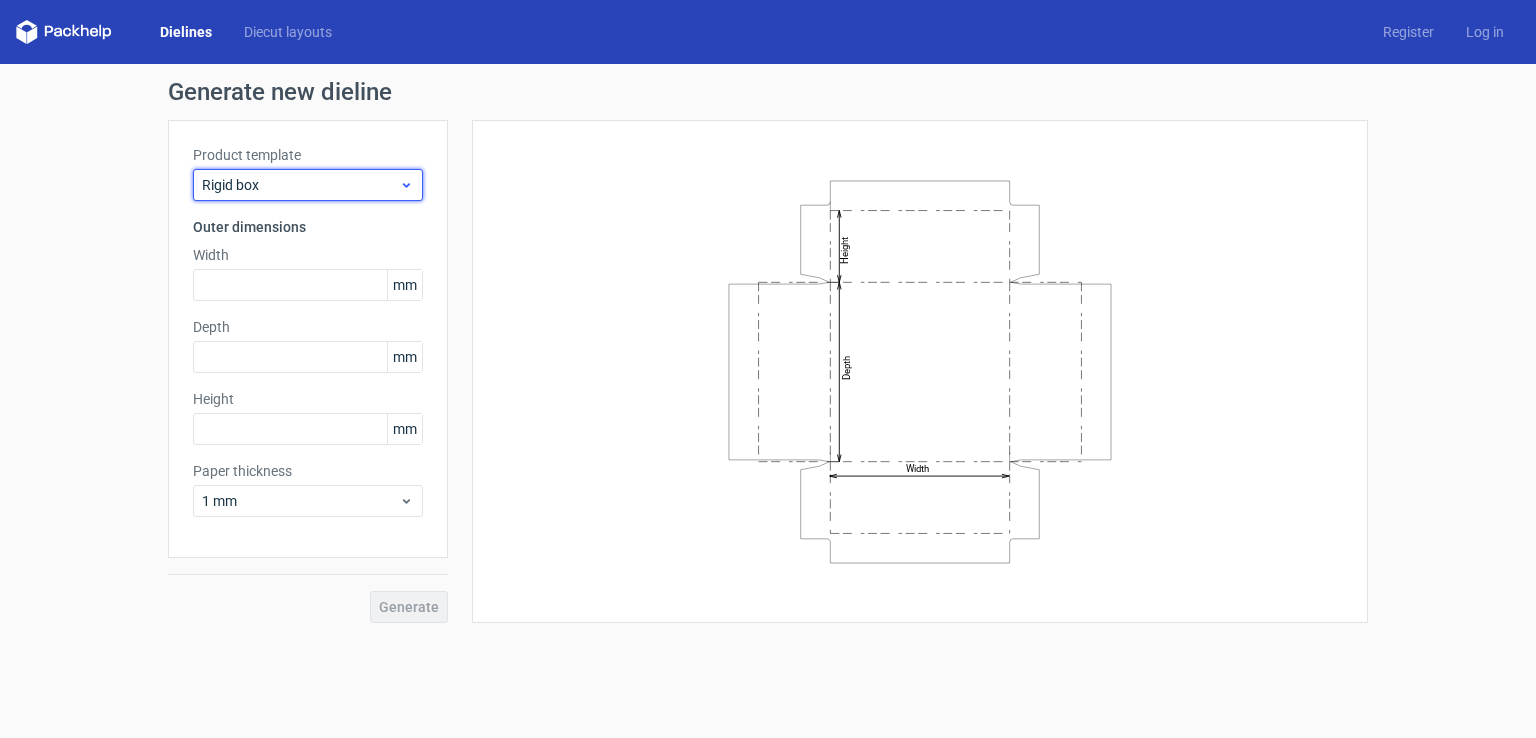 click 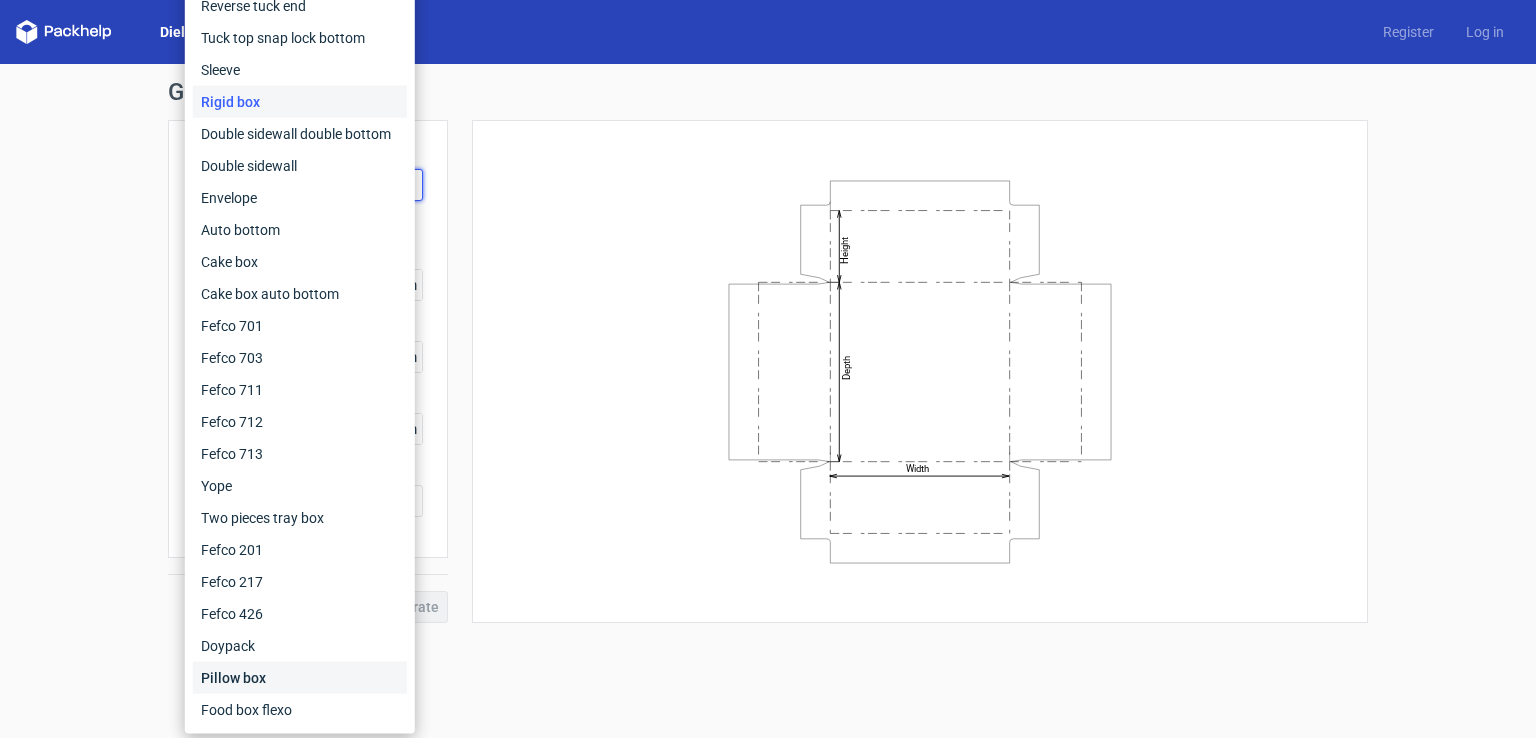 click on "Pillow box" at bounding box center [300, 678] 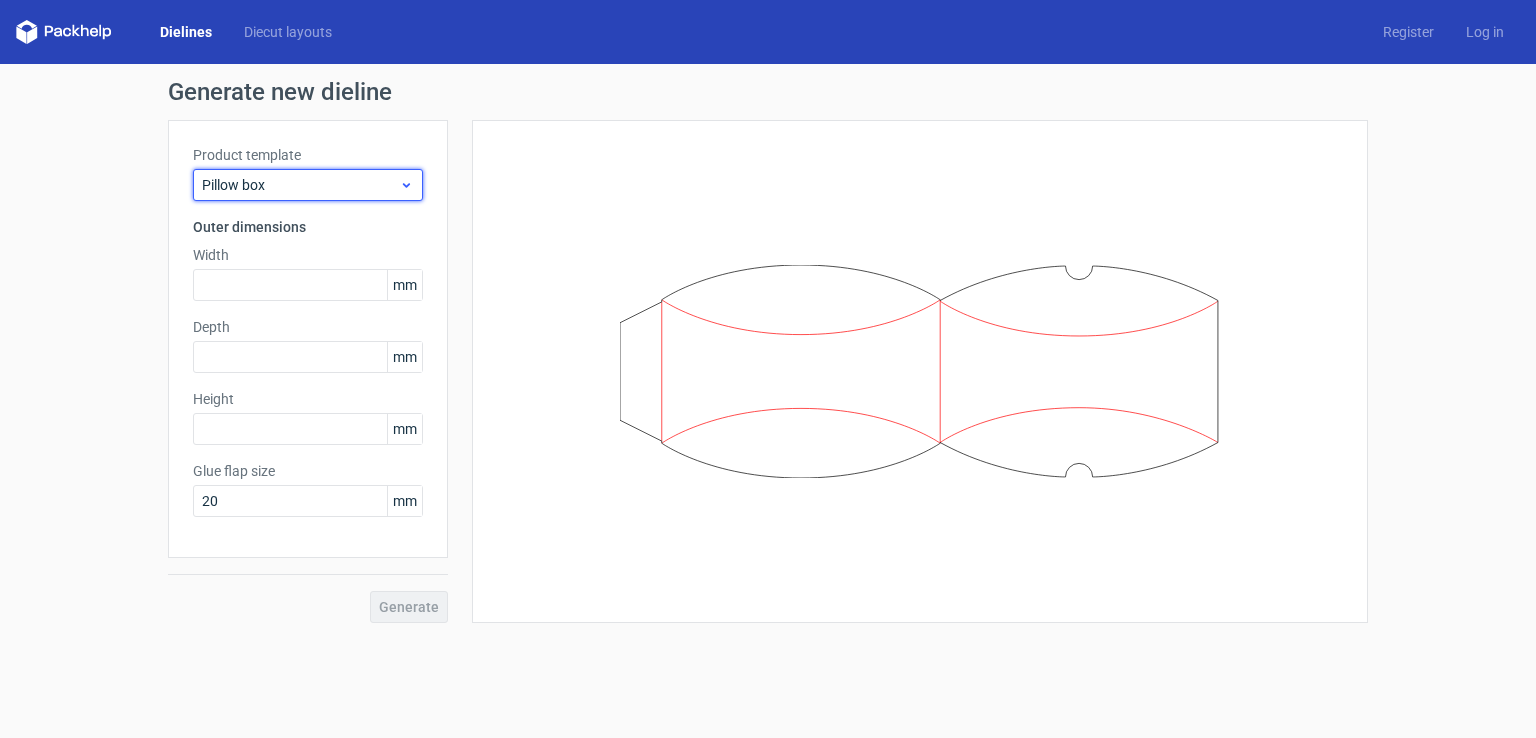 click on "Pillow box" at bounding box center (300, 185) 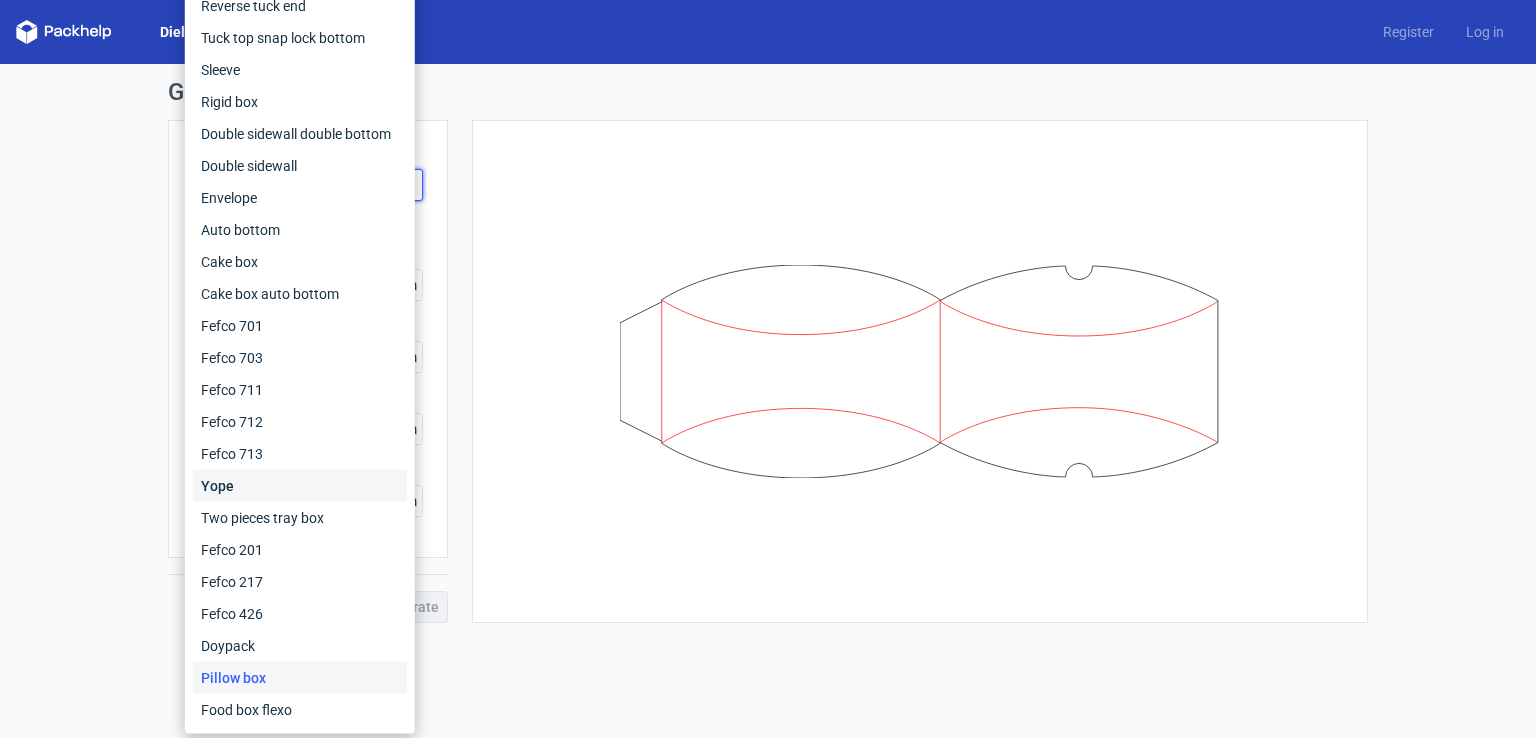 click on "Yope" at bounding box center [300, 486] 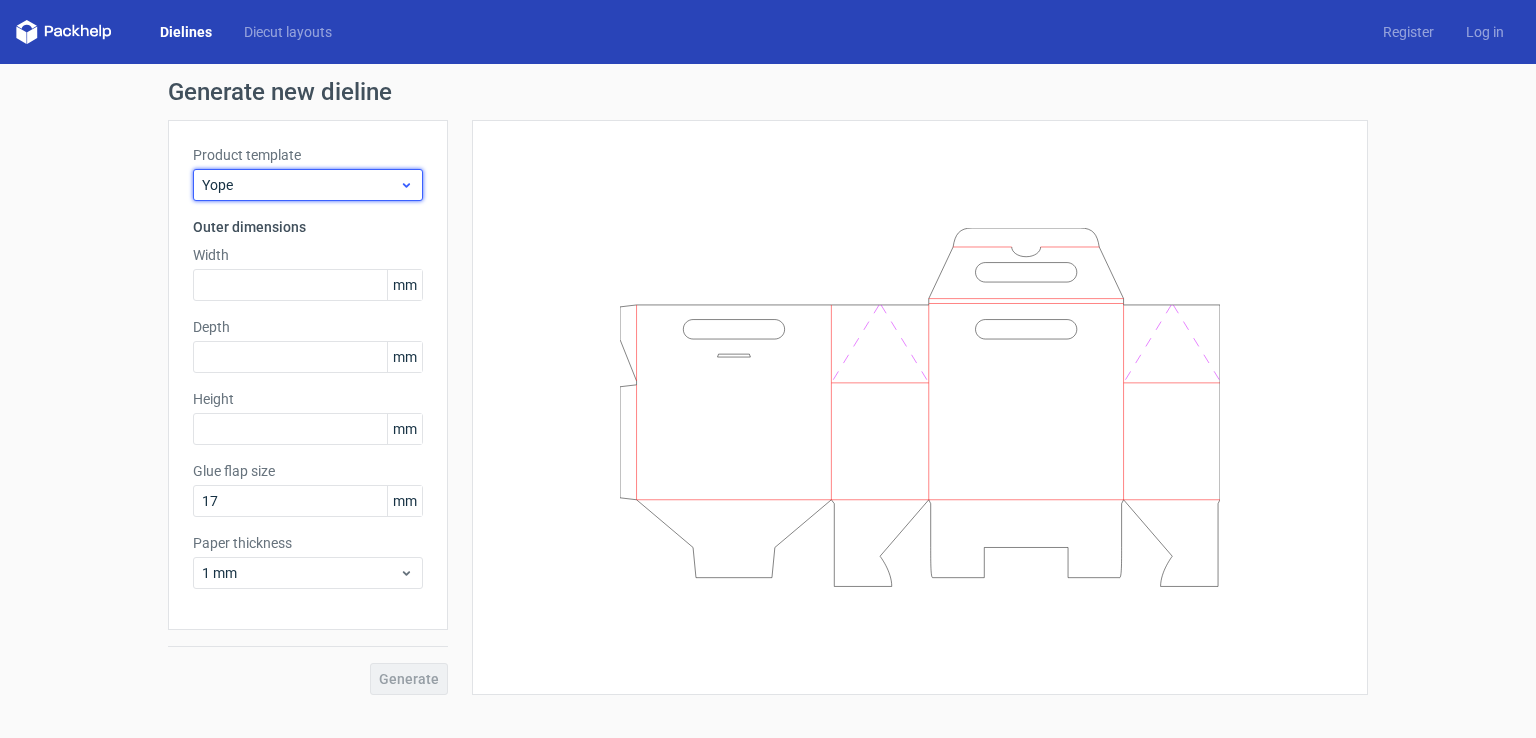 click on "Yope" at bounding box center [300, 185] 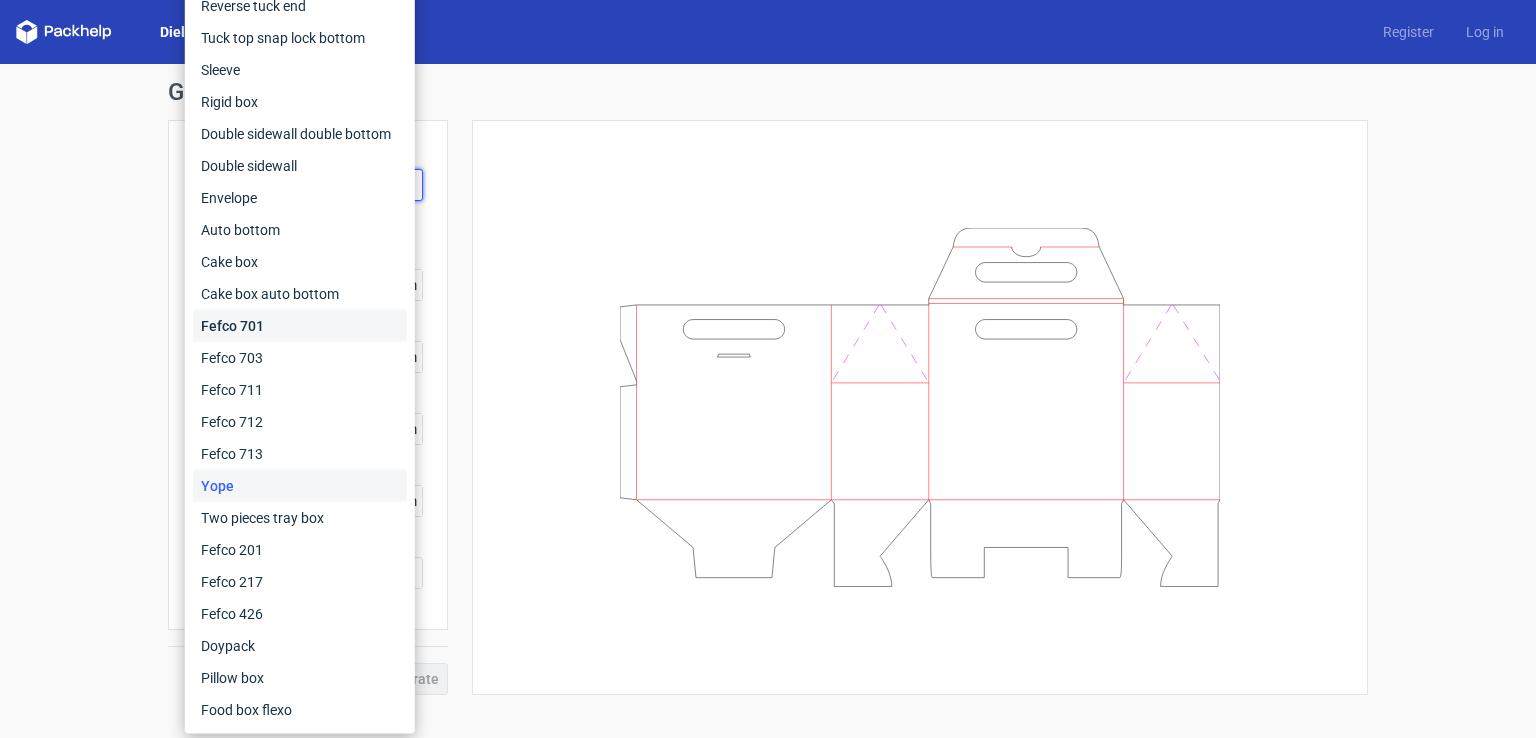 click on "Fefco 701" at bounding box center (300, 326) 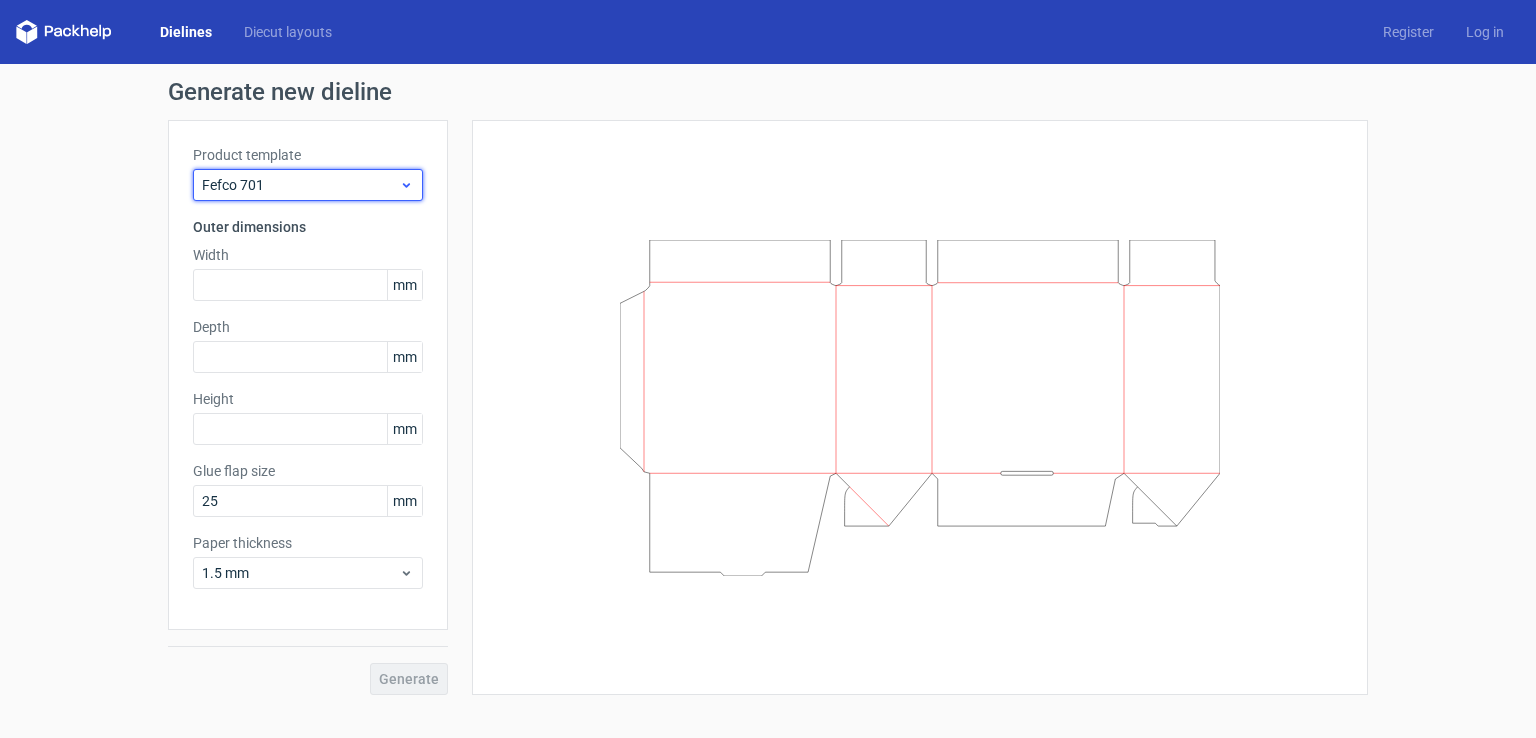 click on "Fefco 701" at bounding box center [300, 185] 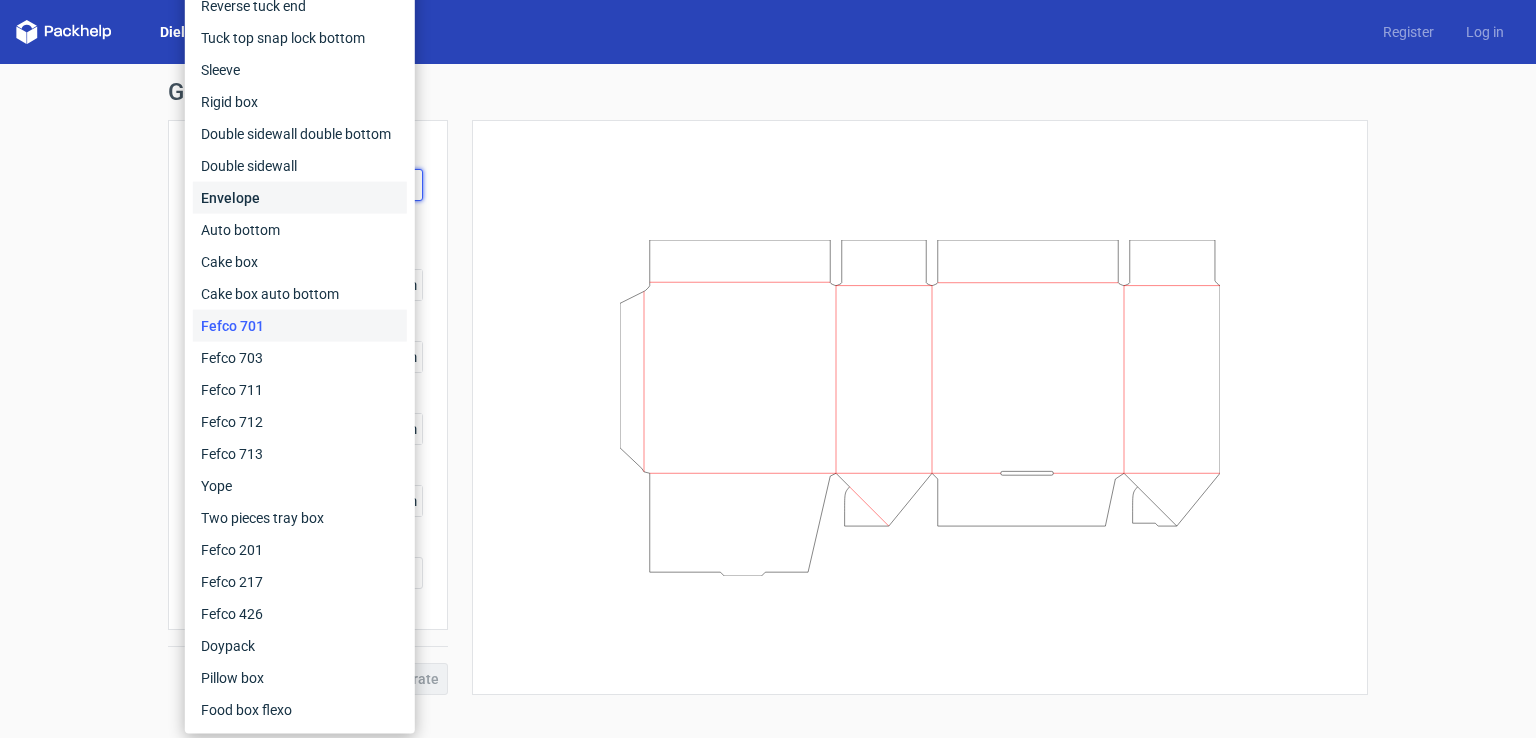 click on "Envelope" at bounding box center [300, 198] 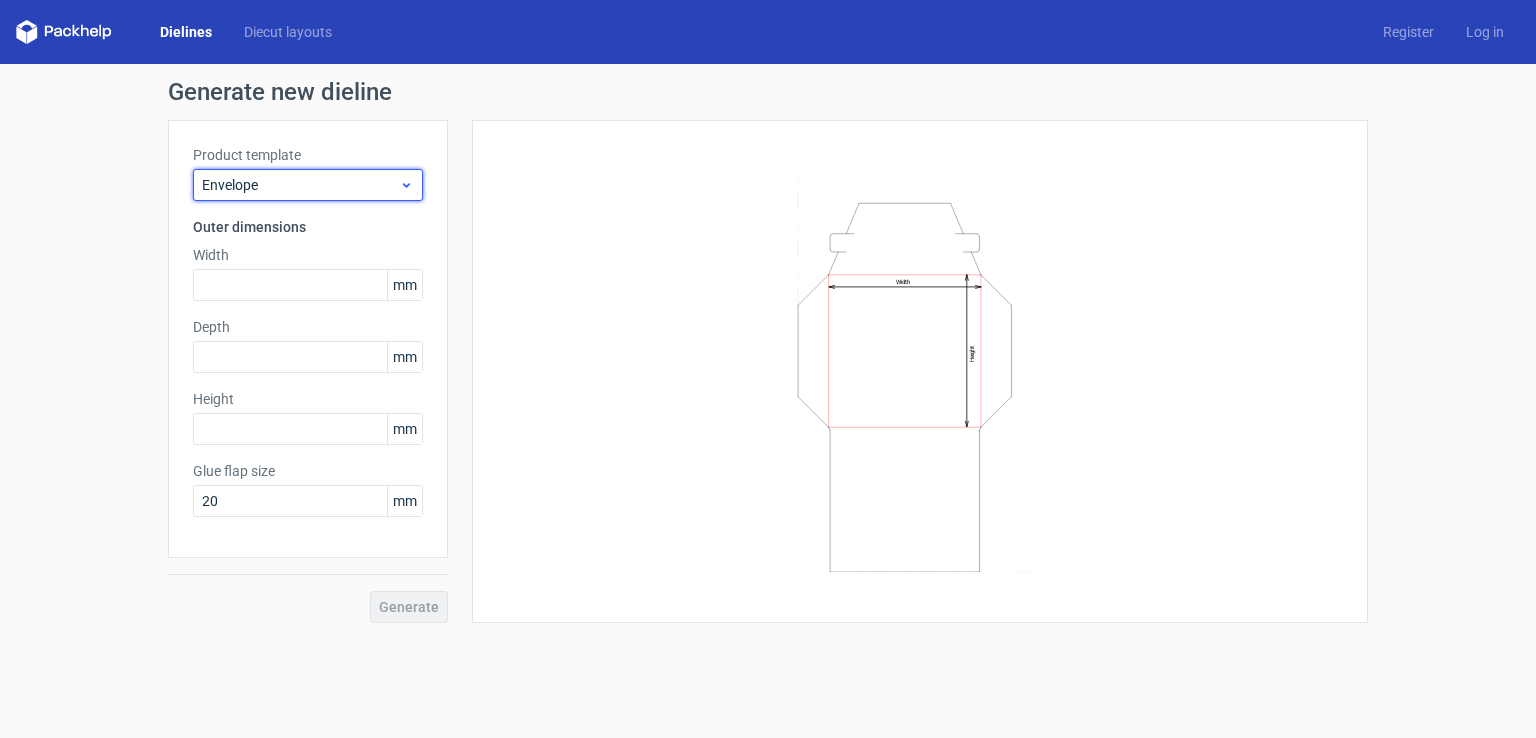 click on "Envelope" at bounding box center (300, 185) 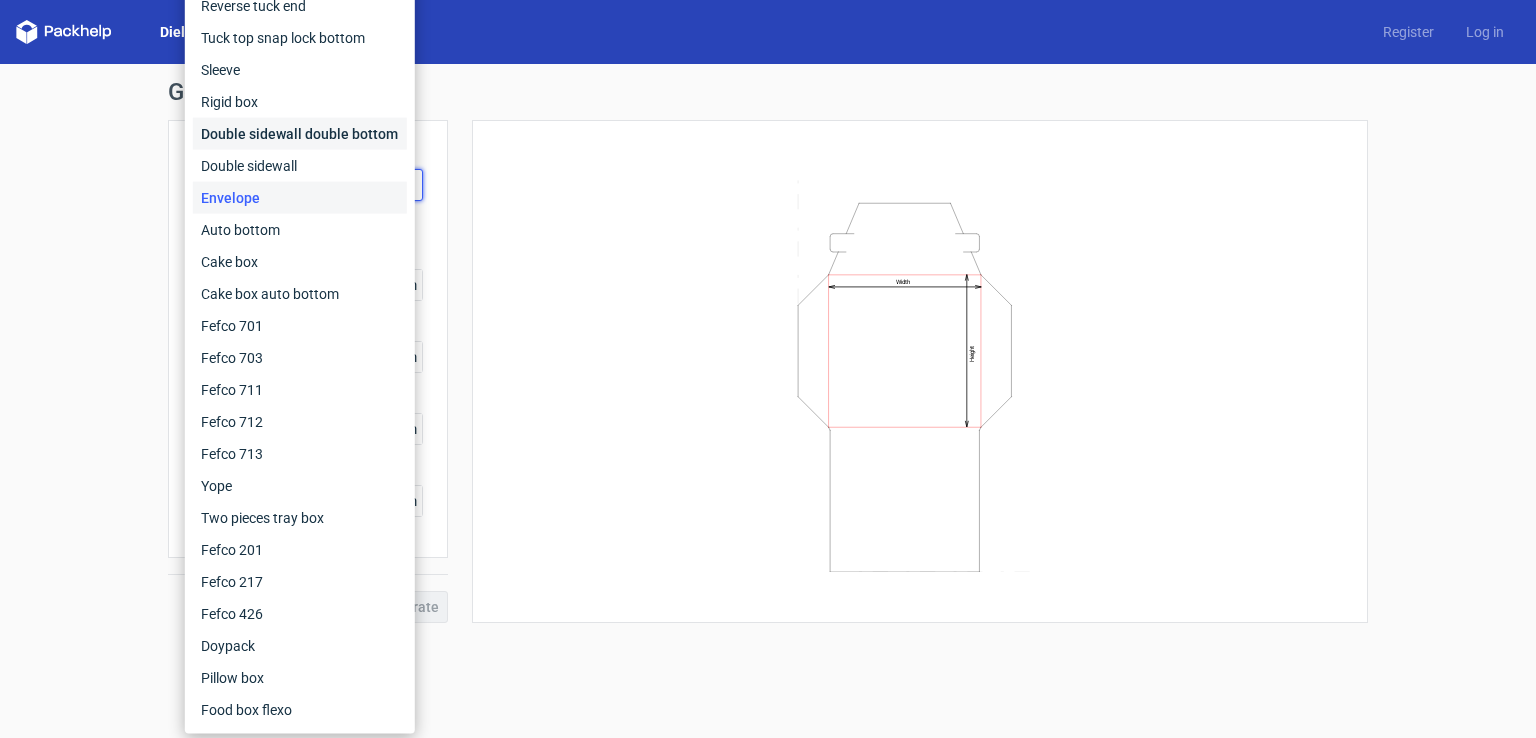 click on "Double sidewall double bottom" at bounding box center (300, 134) 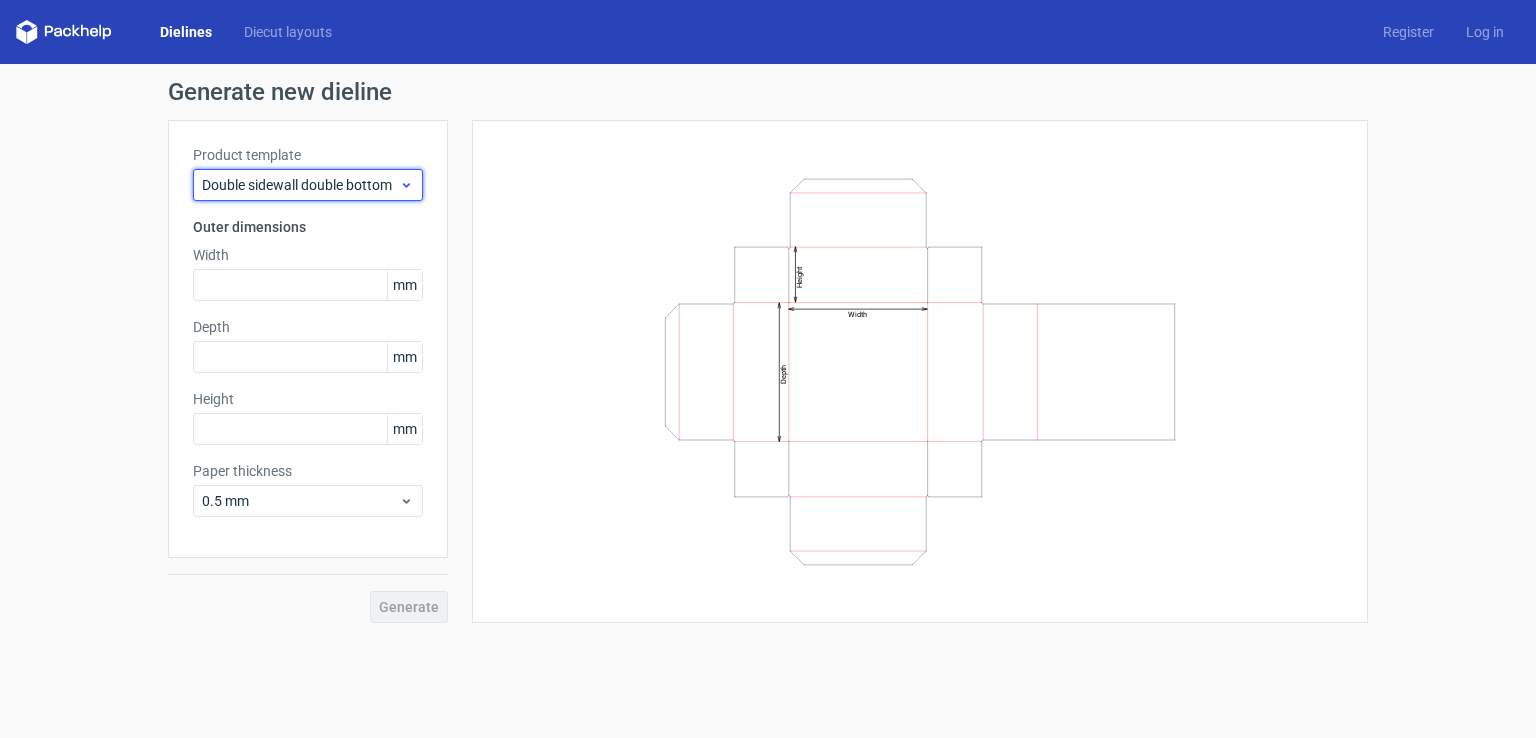 click on "Double sidewall double bottom" at bounding box center [300, 185] 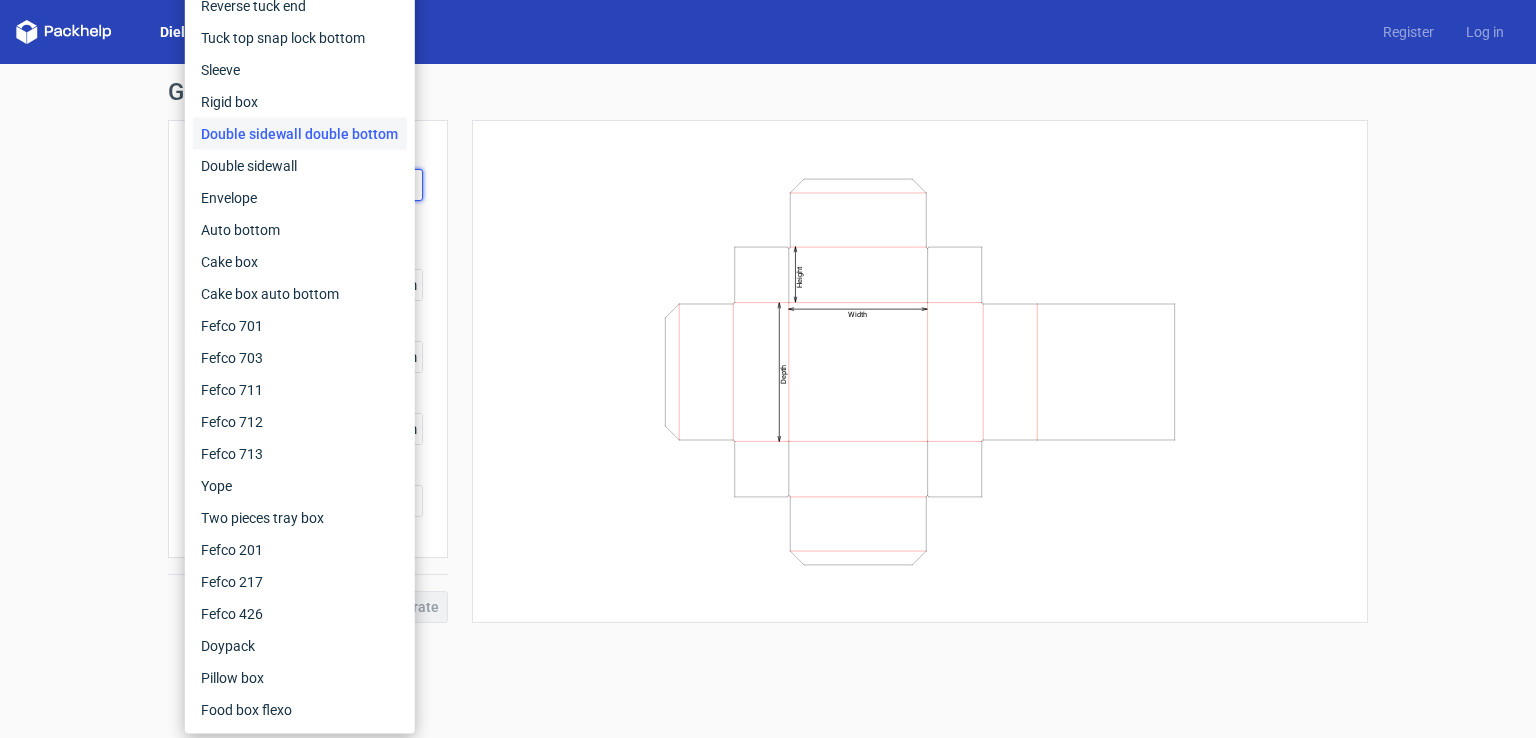 click on "Double sidewall double bottom" at bounding box center (300, 134) 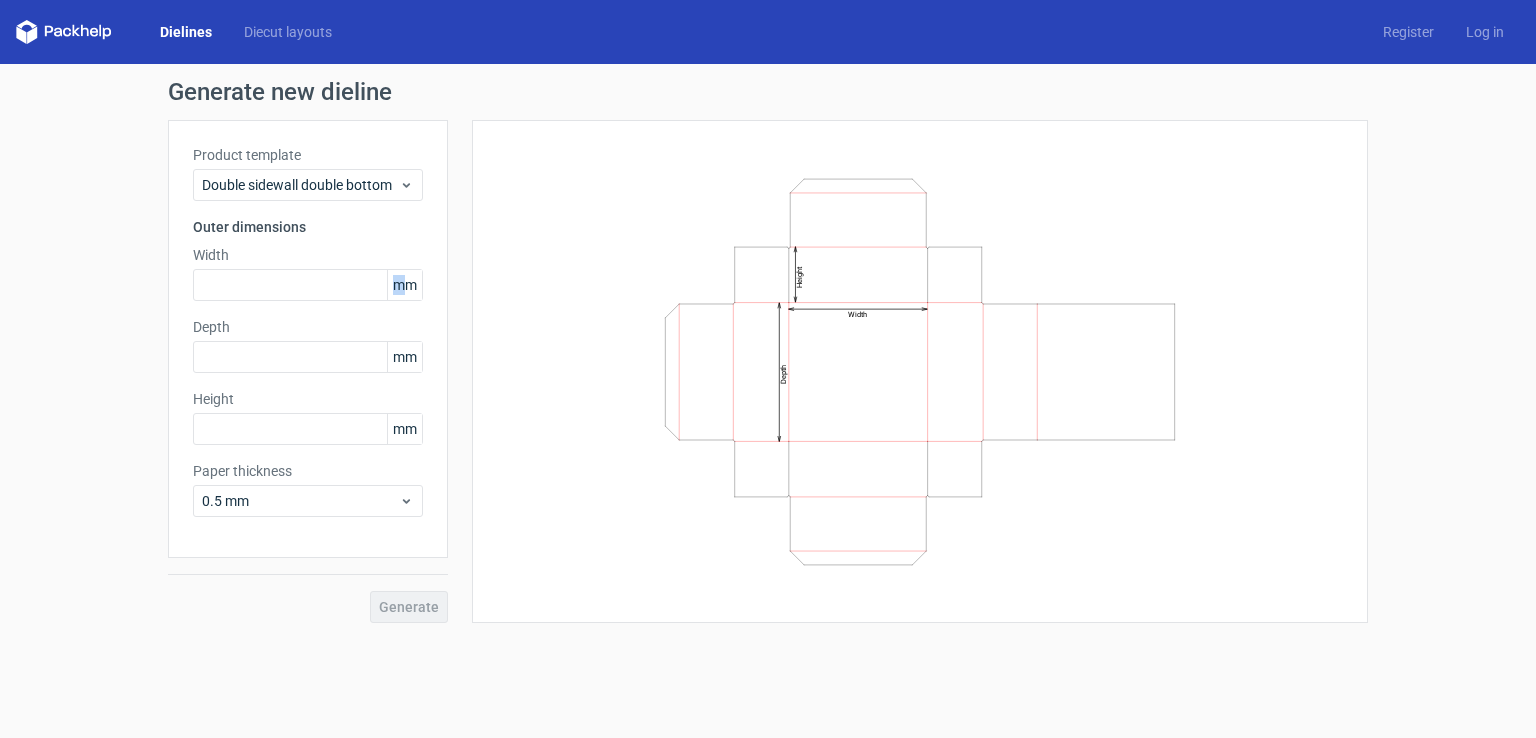 drag, startPoint x: 408, startPoint y: 288, endPoint x: 440, endPoint y: 291, distance: 32.140316 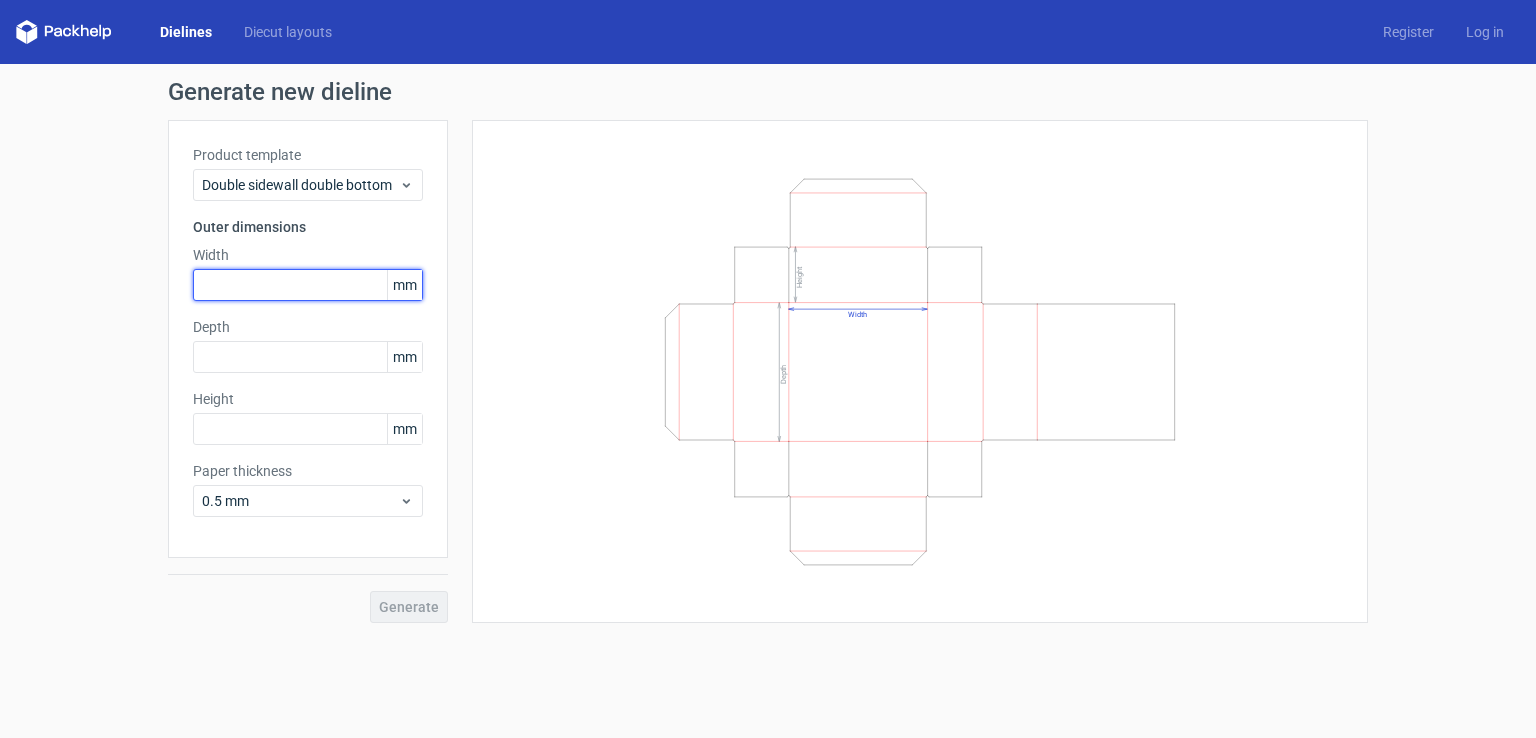 click at bounding box center (308, 285) 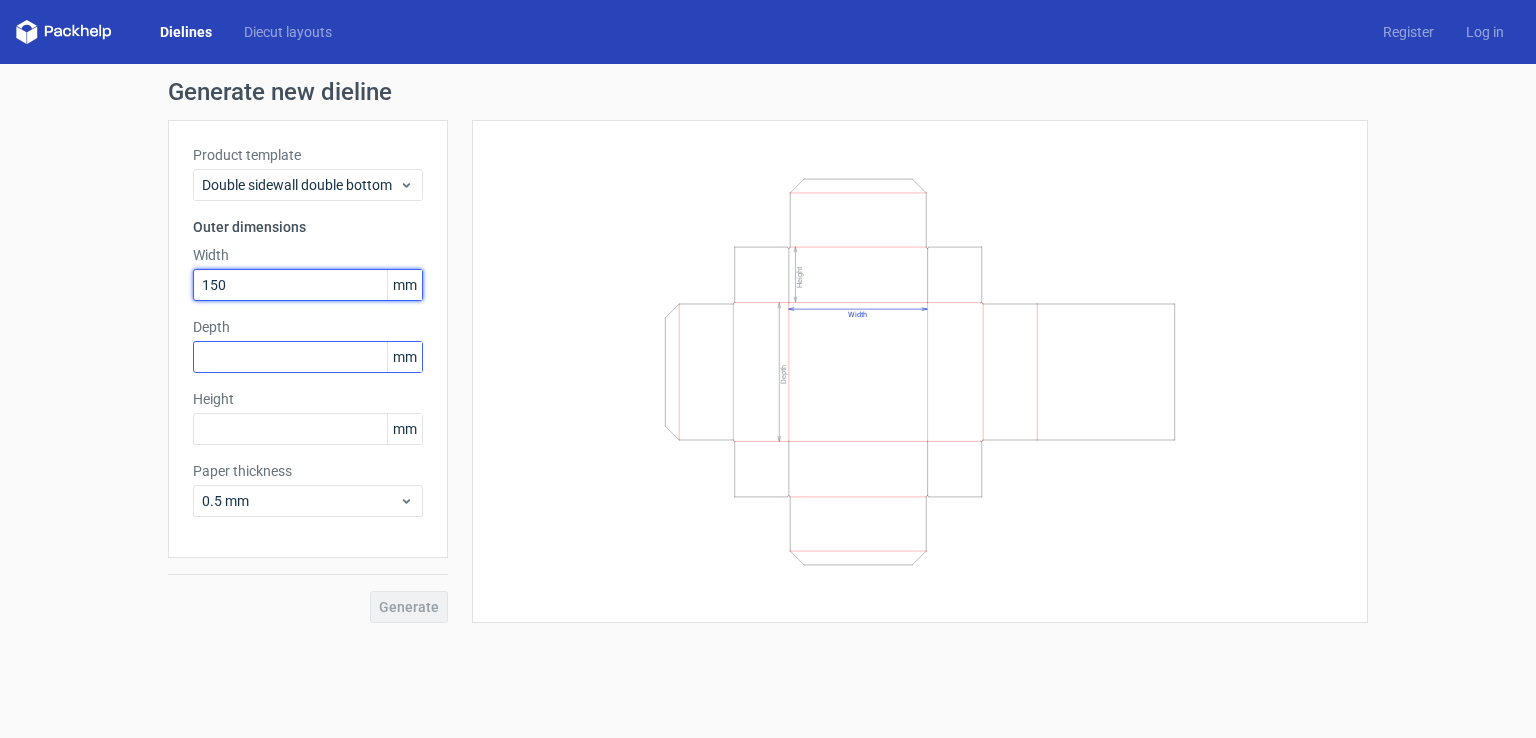 type on "150" 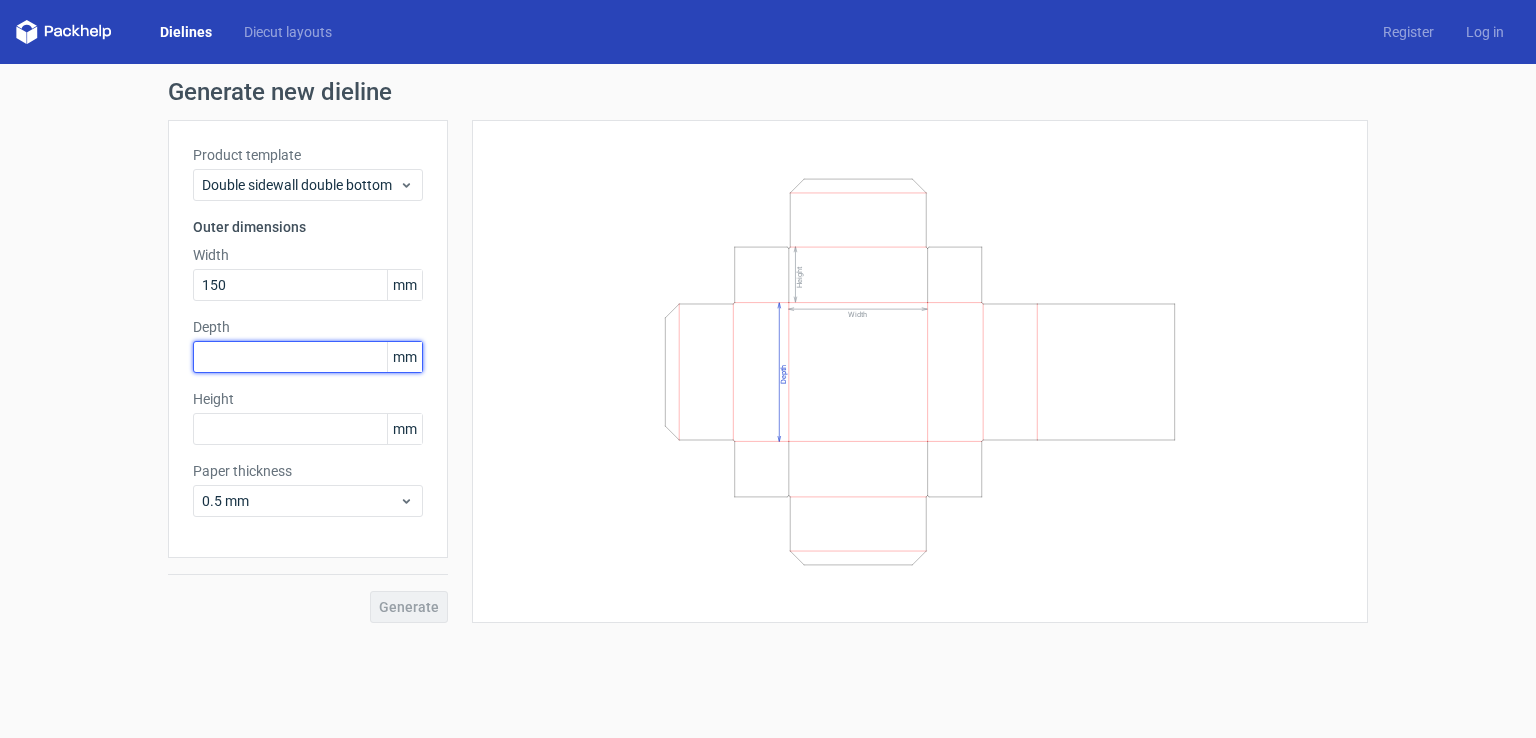 click at bounding box center (308, 357) 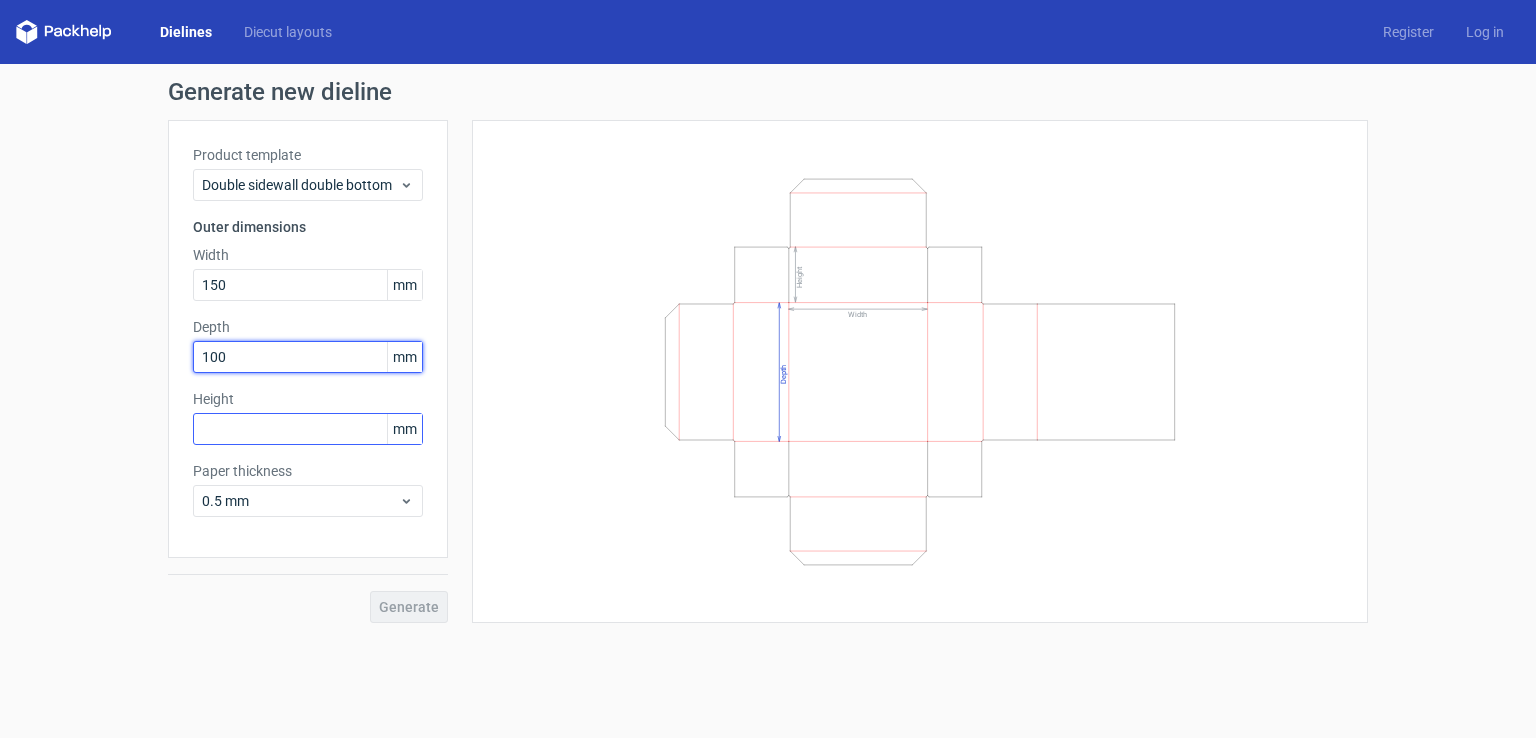 type on "100" 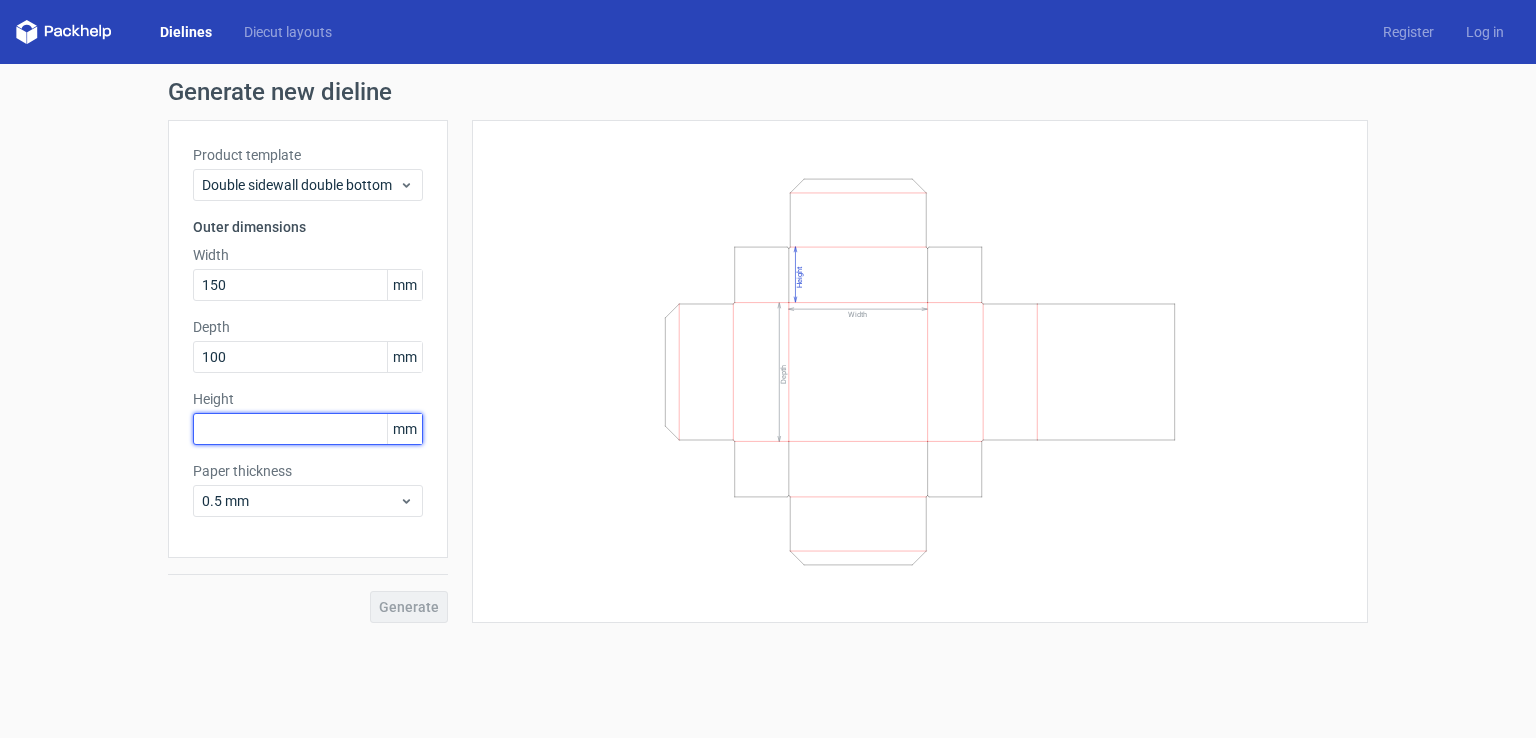 click at bounding box center (308, 429) 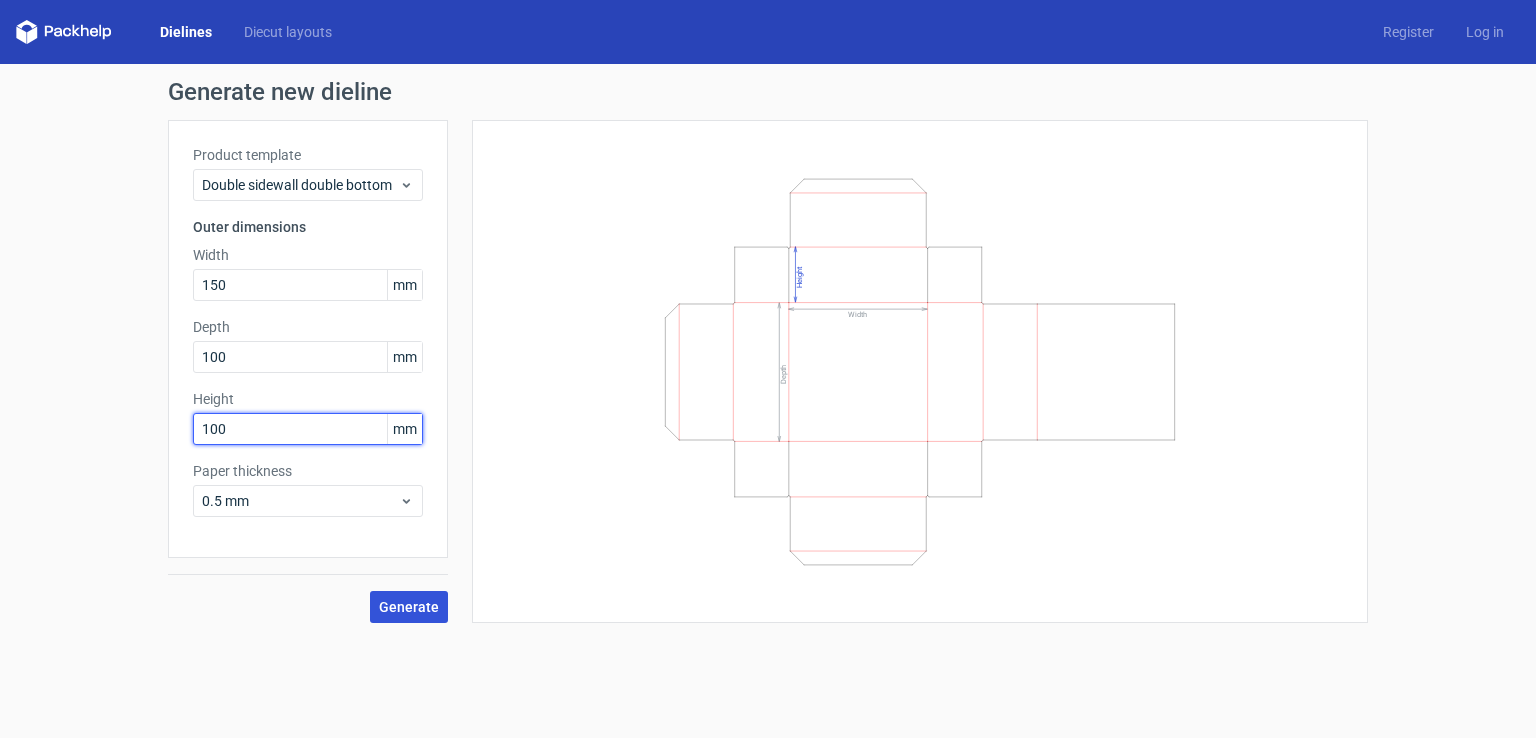 type on "100" 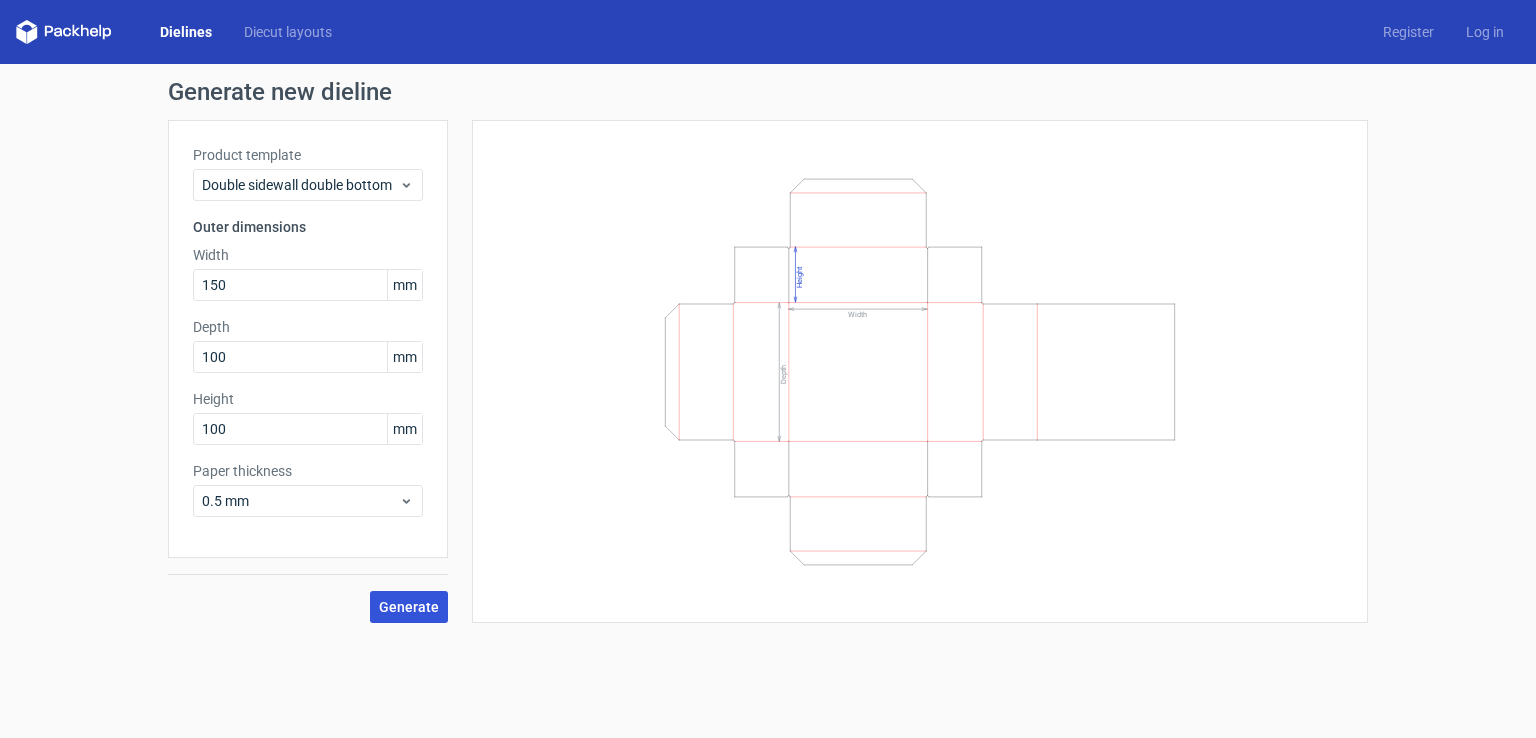 click on "Generate" at bounding box center (409, 607) 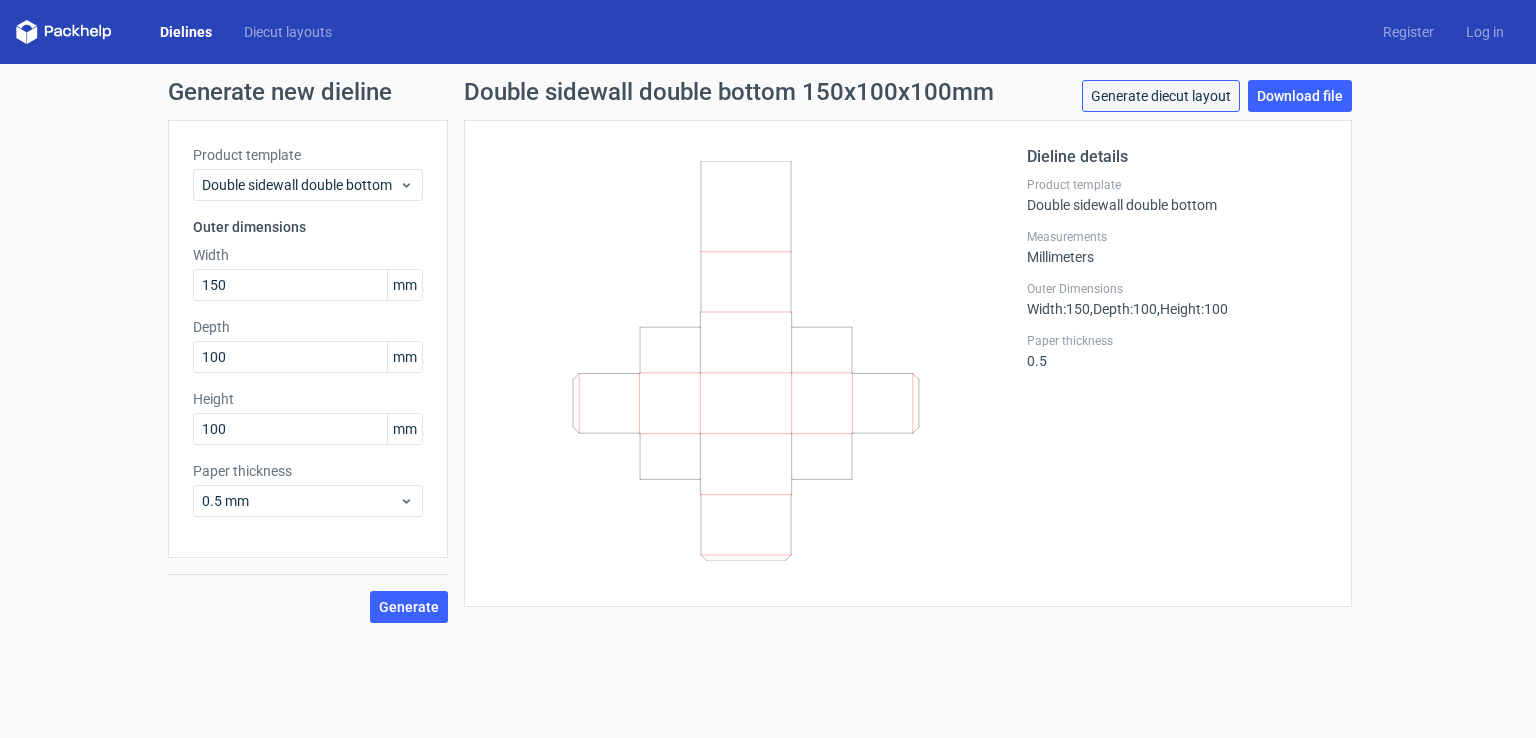 click on "Generate diecut layout" at bounding box center (1161, 96) 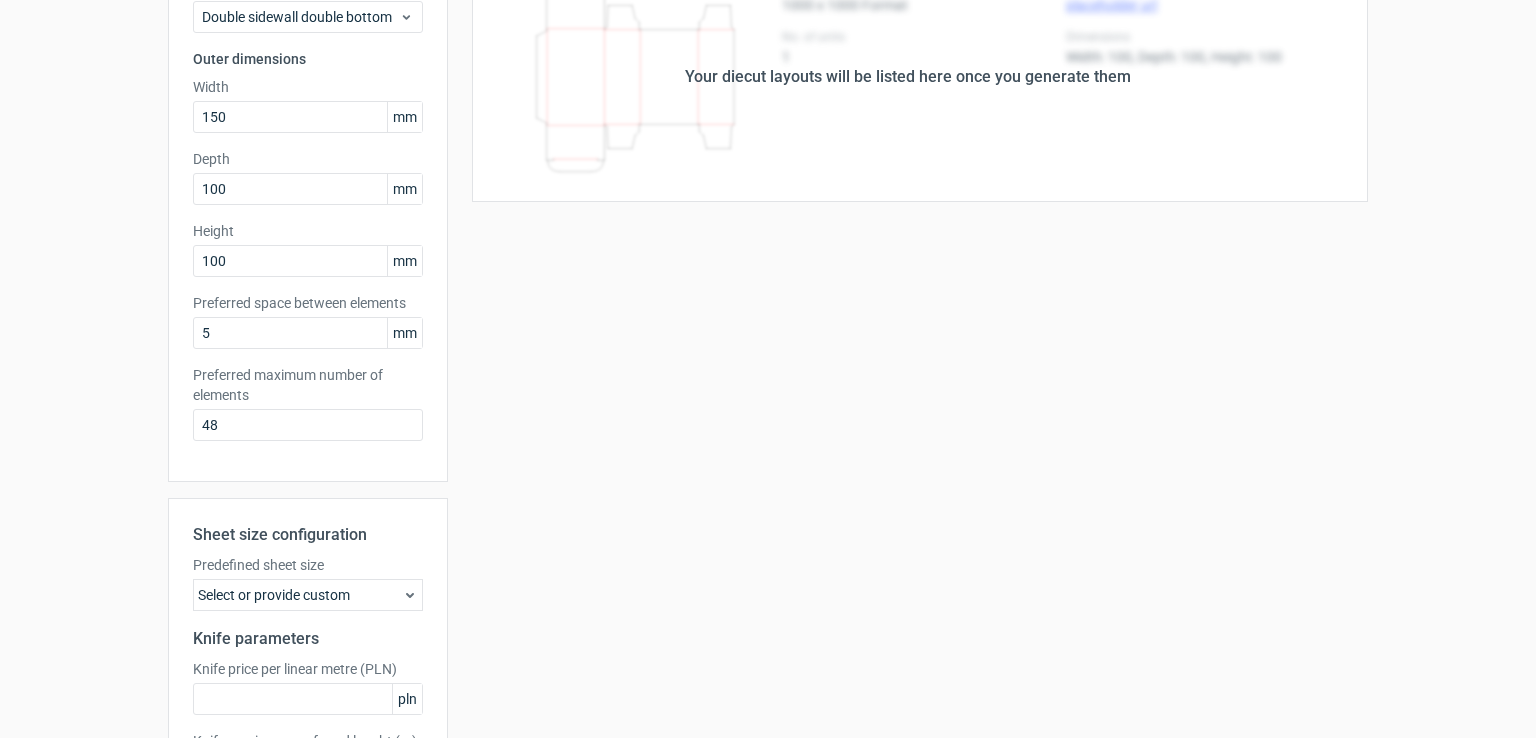 scroll, scrollTop: 0, scrollLeft: 0, axis: both 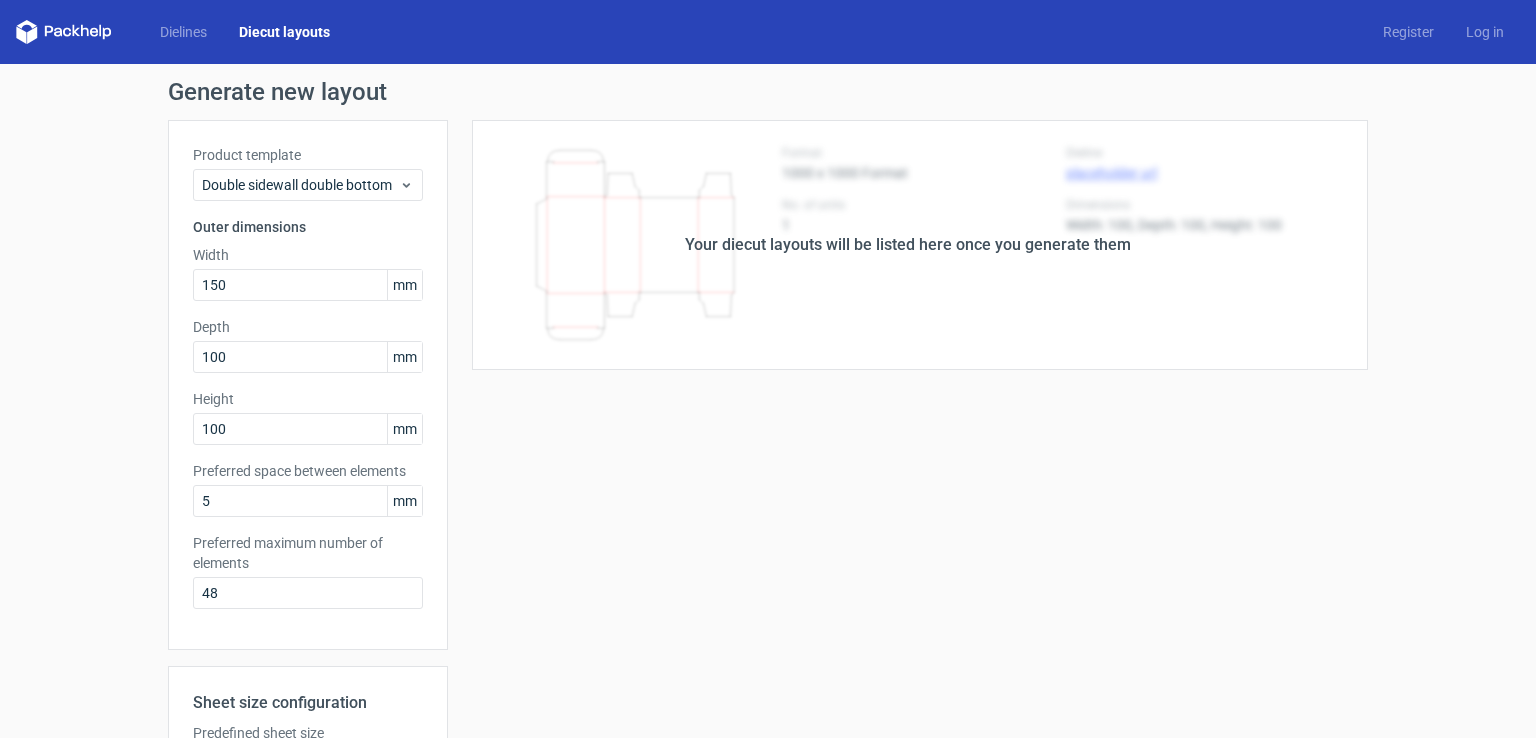 click on "Your diecut layouts will be listed here once you generate them  Height   Depth   Width  Format 1000 x 1000 Format No. of units 1 Dieline placeholder url Dimensions Width: 100, Depth: 100, Height: 100" at bounding box center [908, 590] 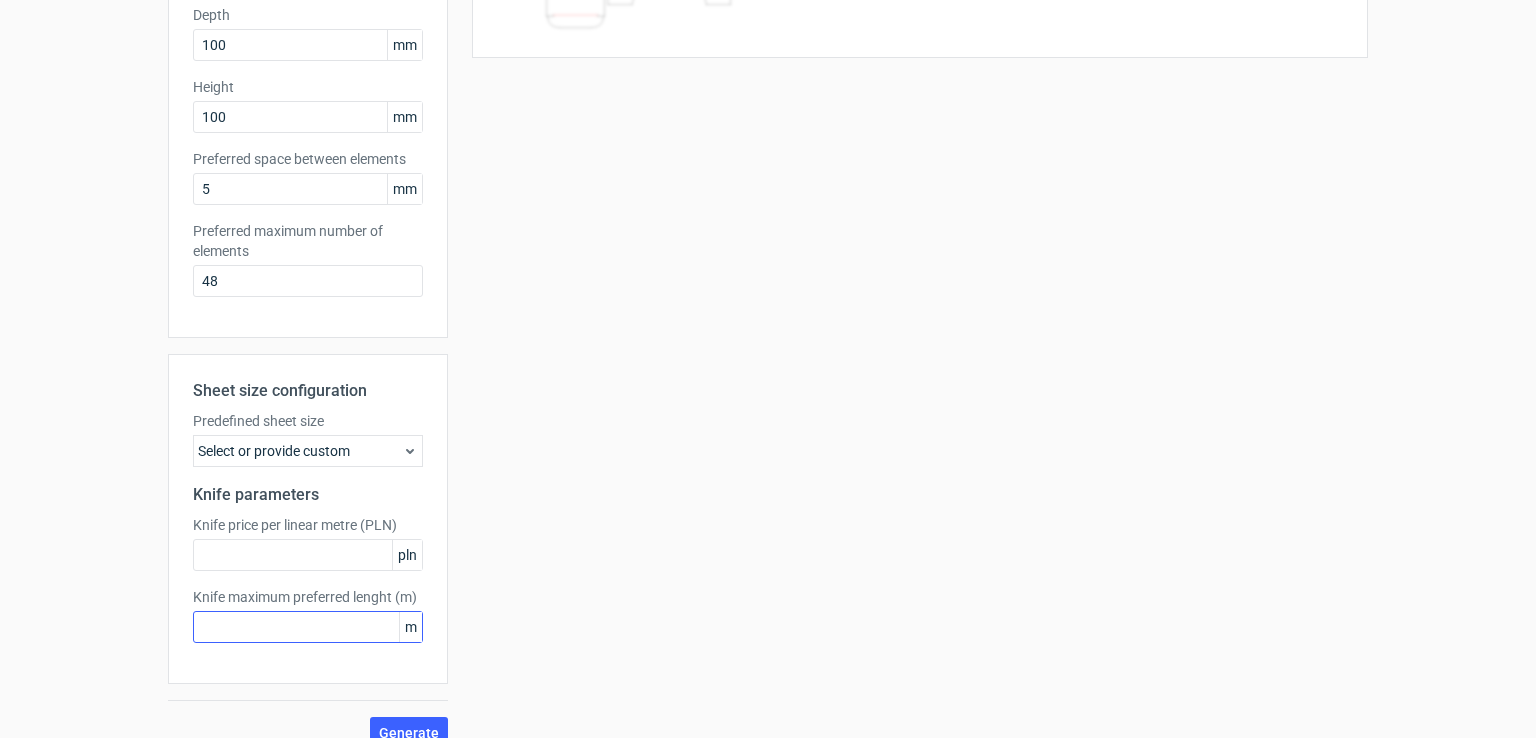 scroll, scrollTop: 338, scrollLeft: 0, axis: vertical 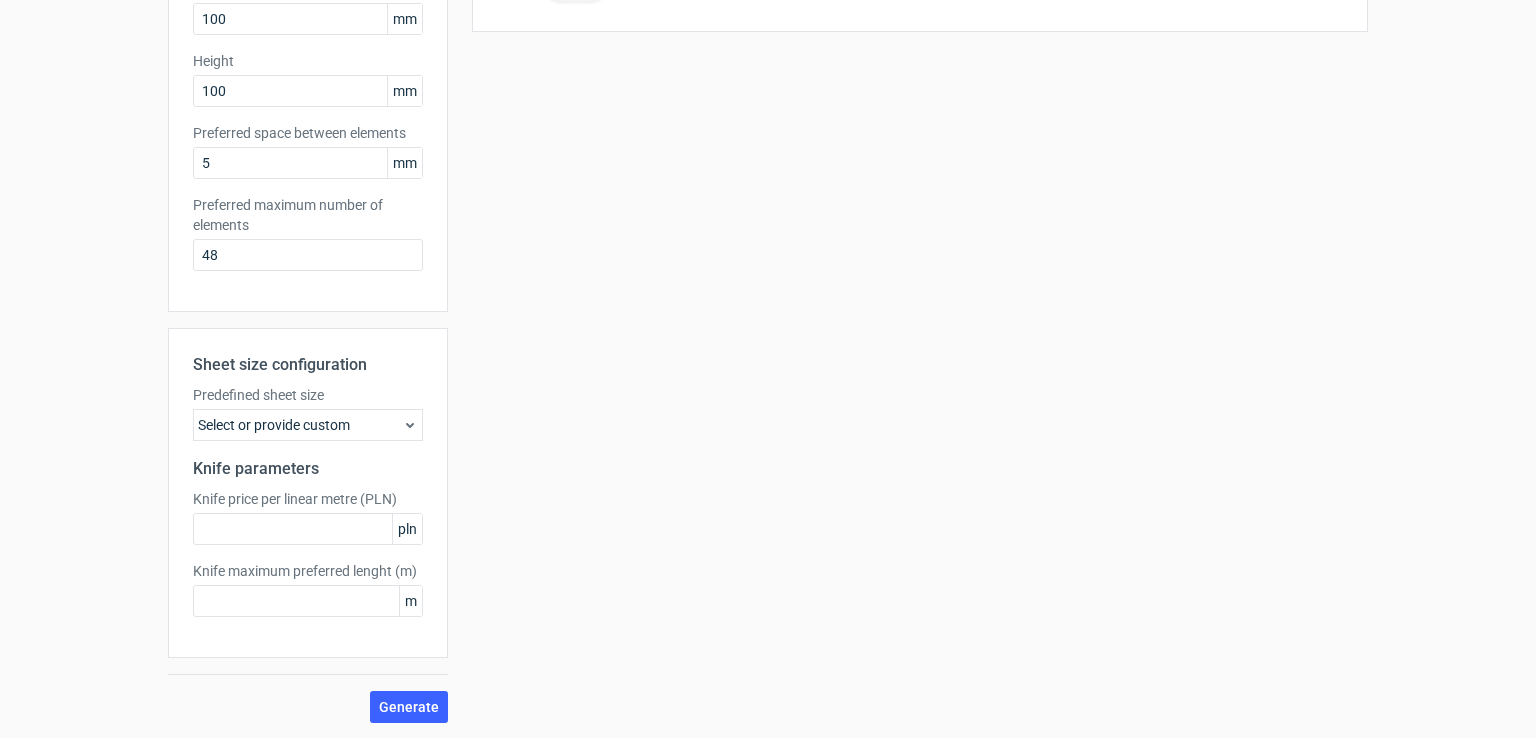 click on "Select or provide custom" at bounding box center [308, 425] 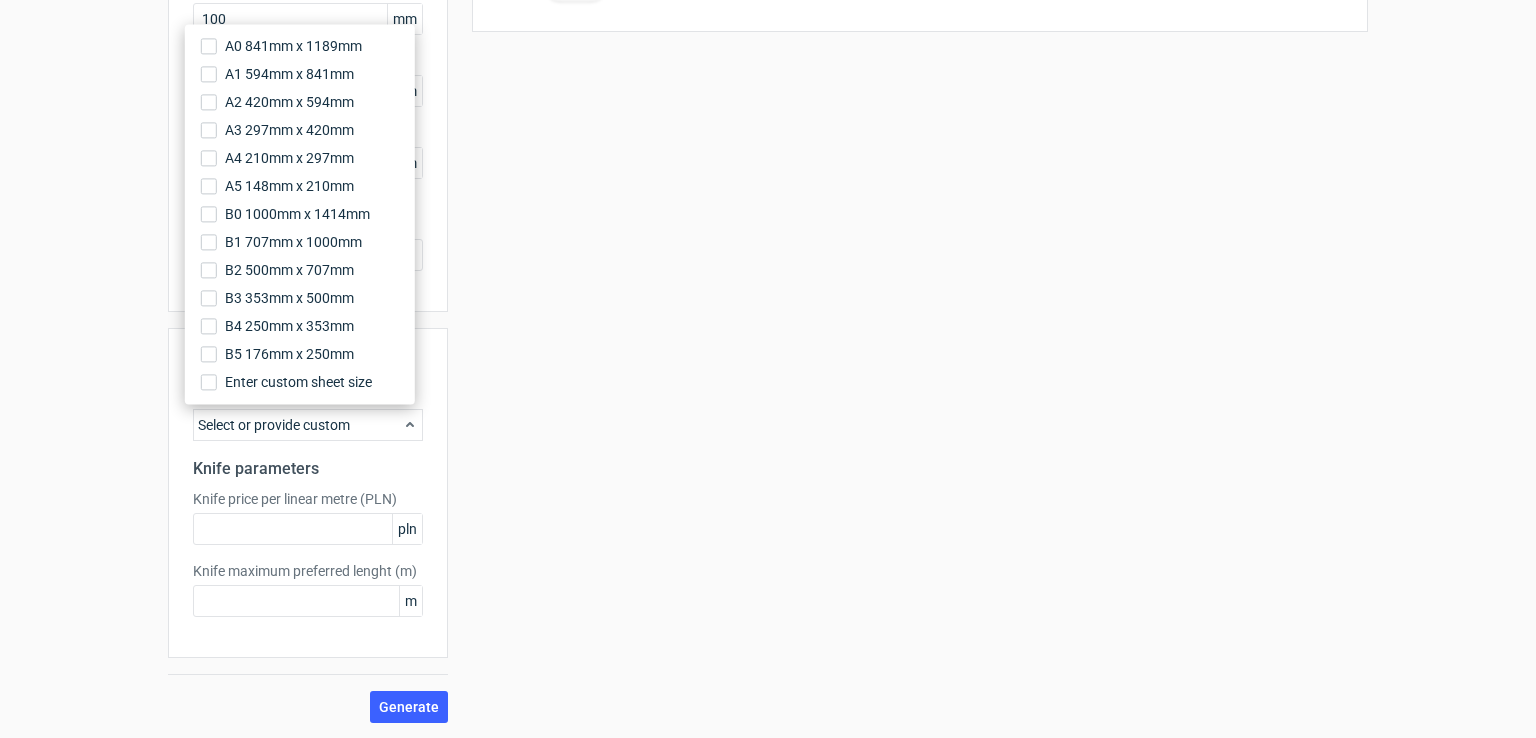 click on "Select or provide custom" at bounding box center (308, 425) 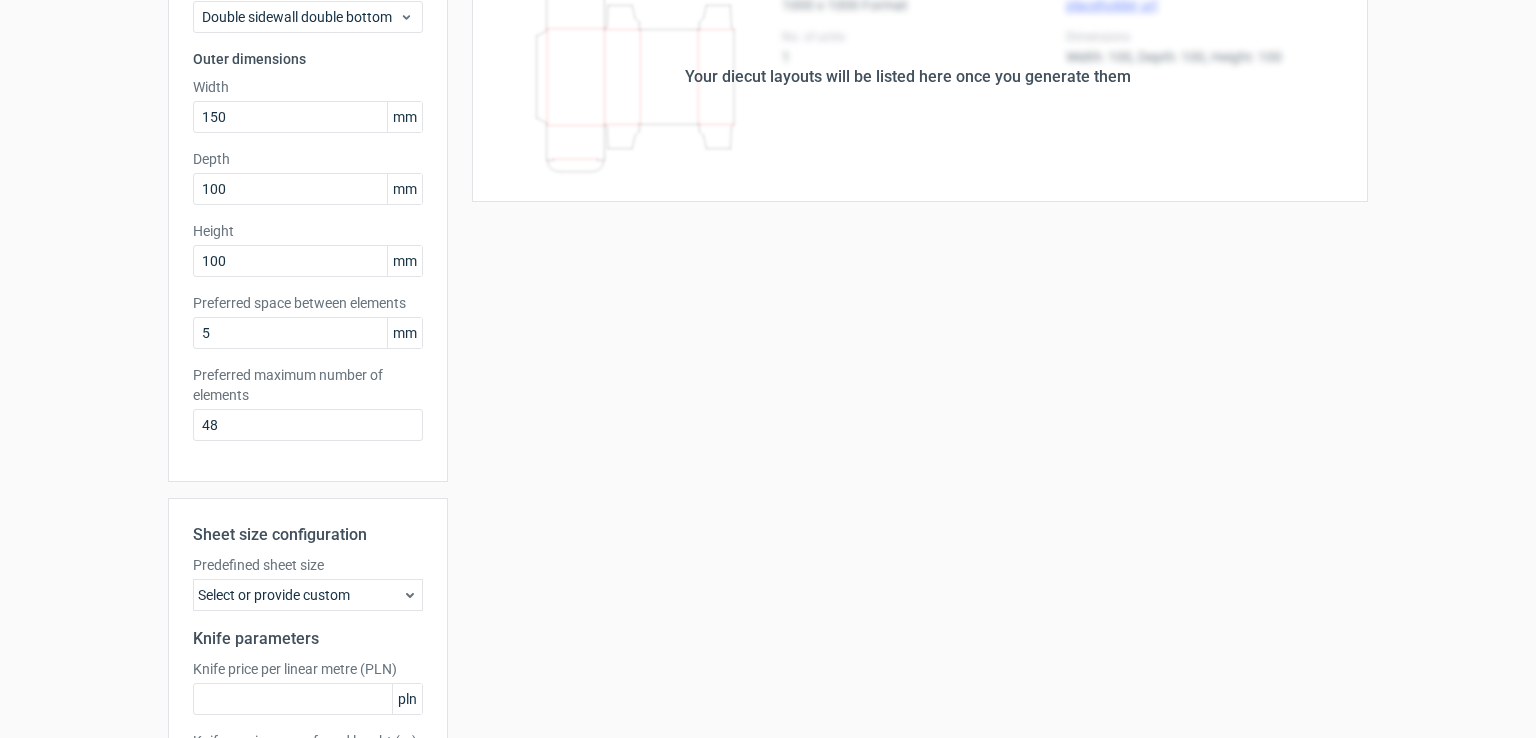 scroll, scrollTop: 0, scrollLeft: 0, axis: both 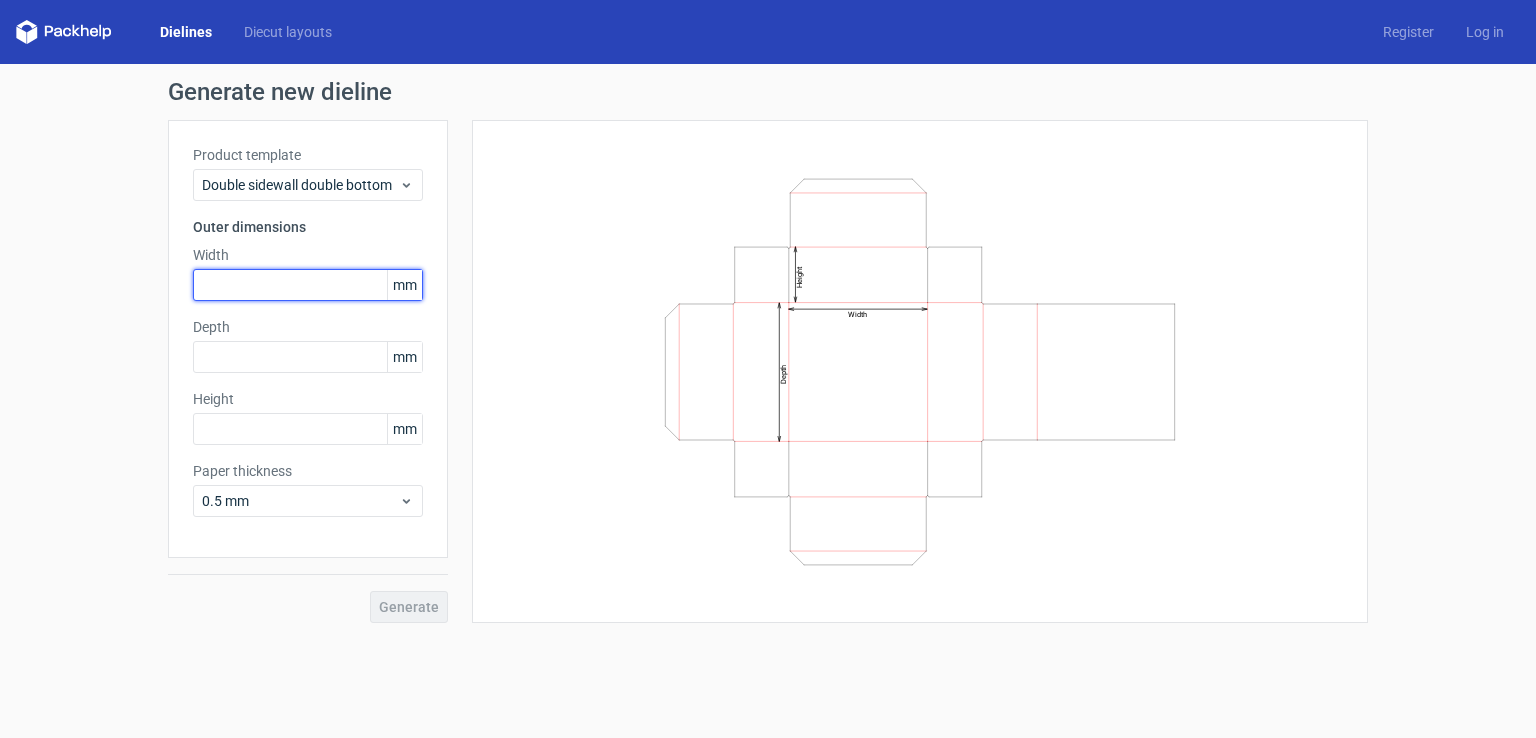 click at bounding box center [308, 285] 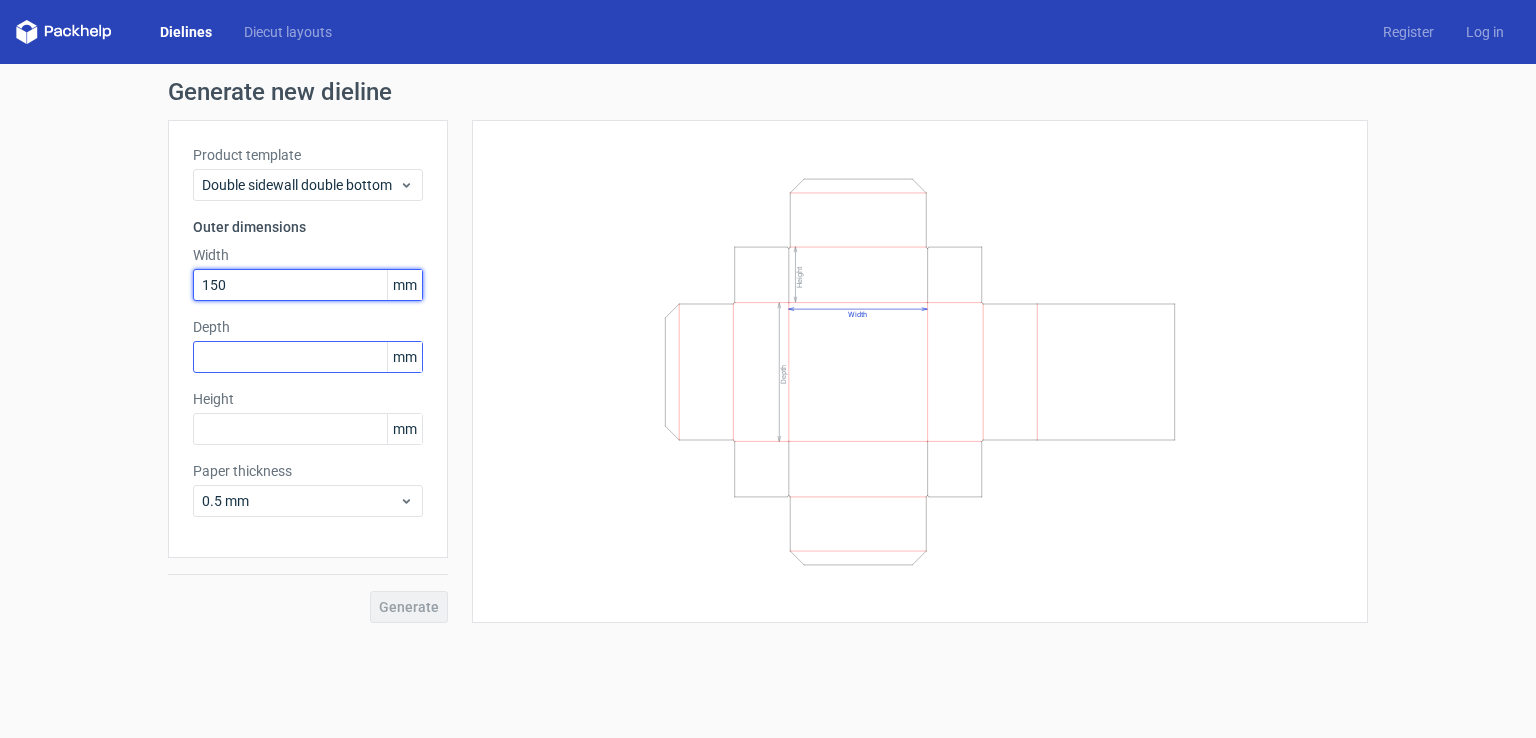type on "150" 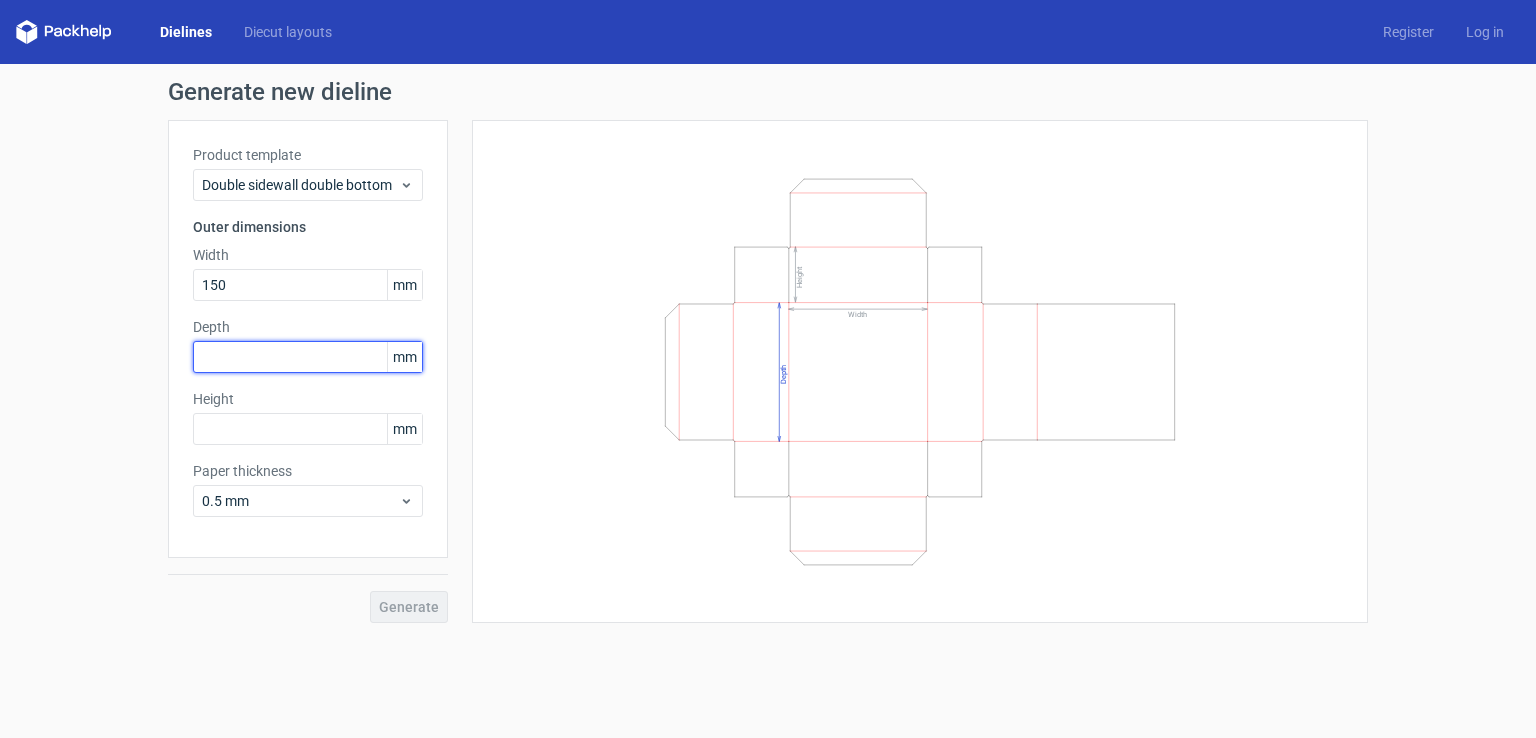 click at bounding box center [308, 357] 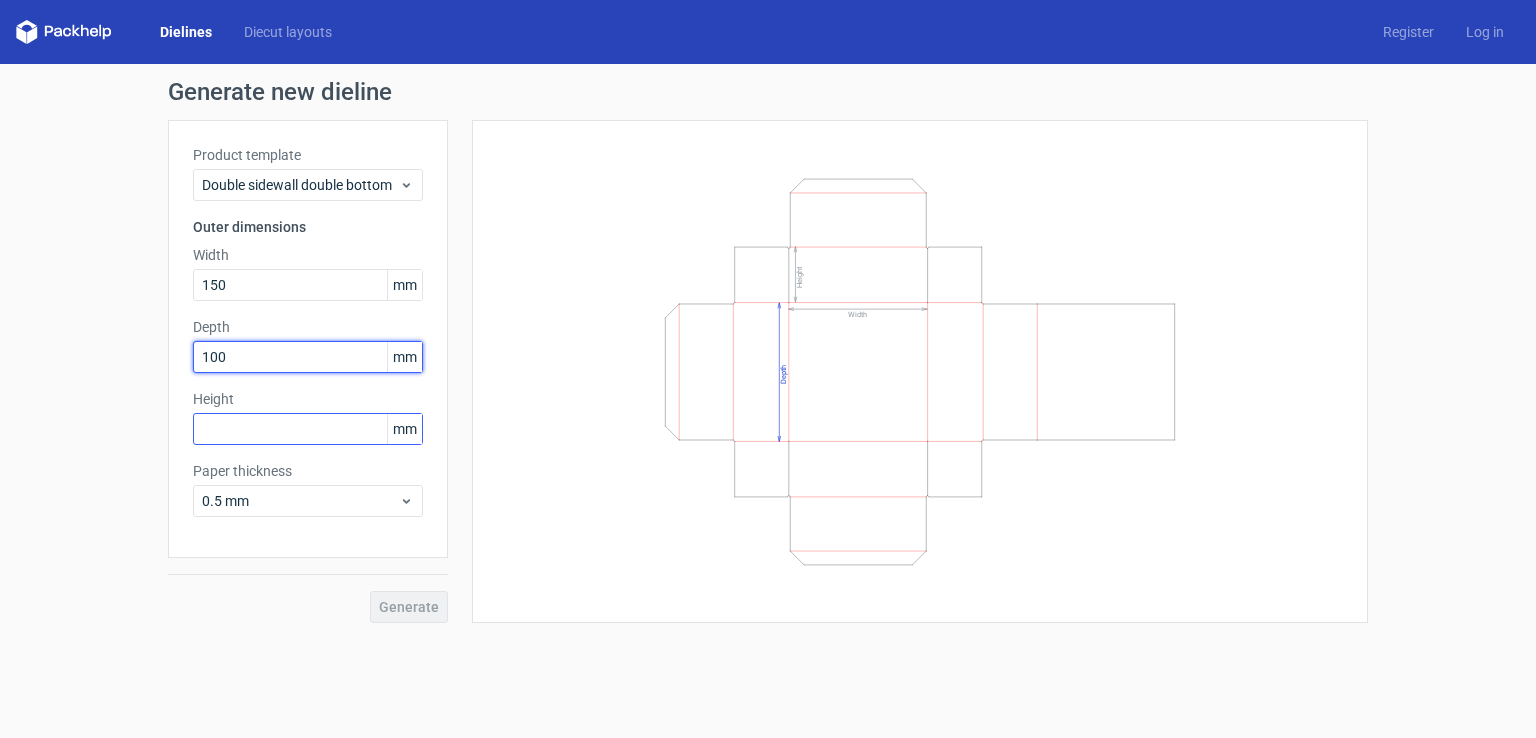 type on "100" 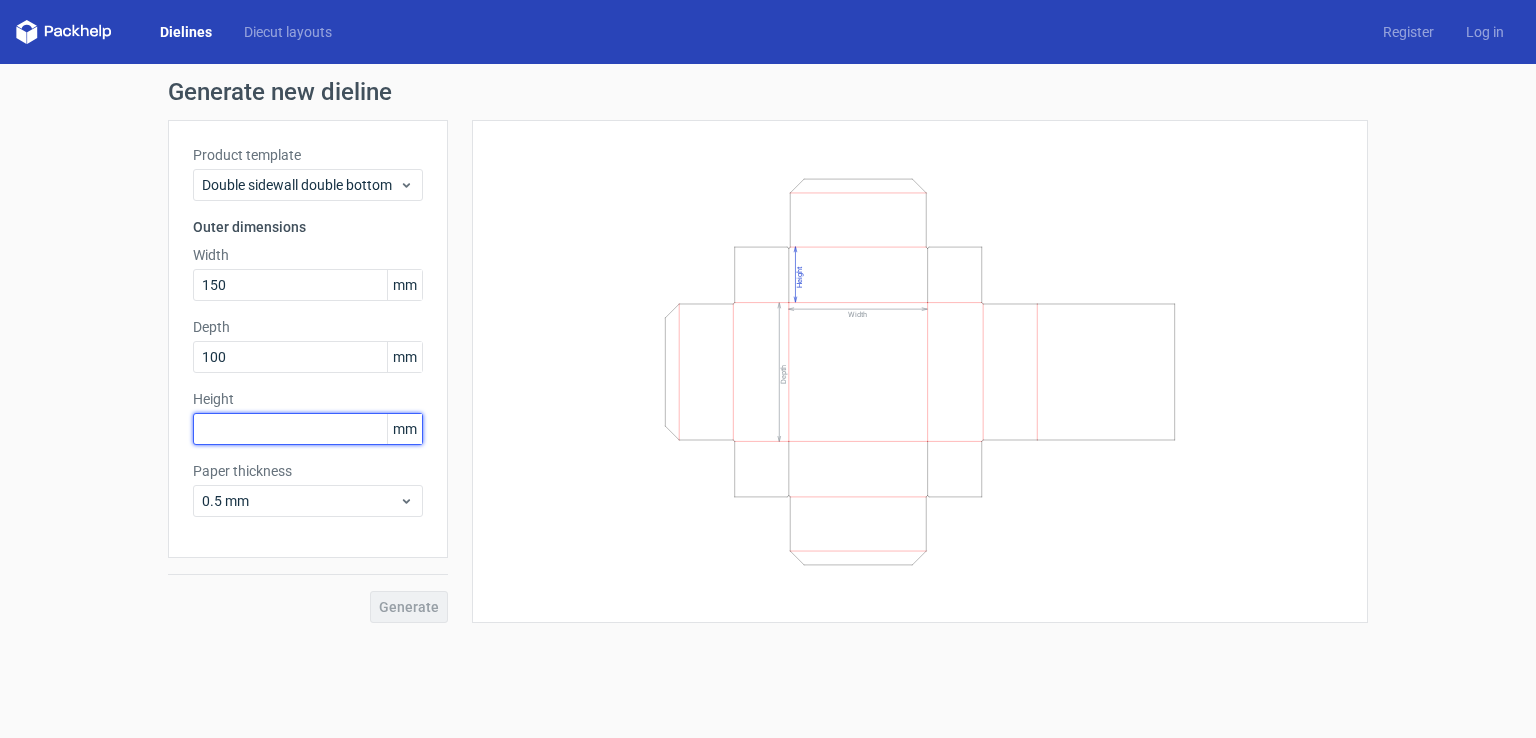 click at bounding box center (308, 429) 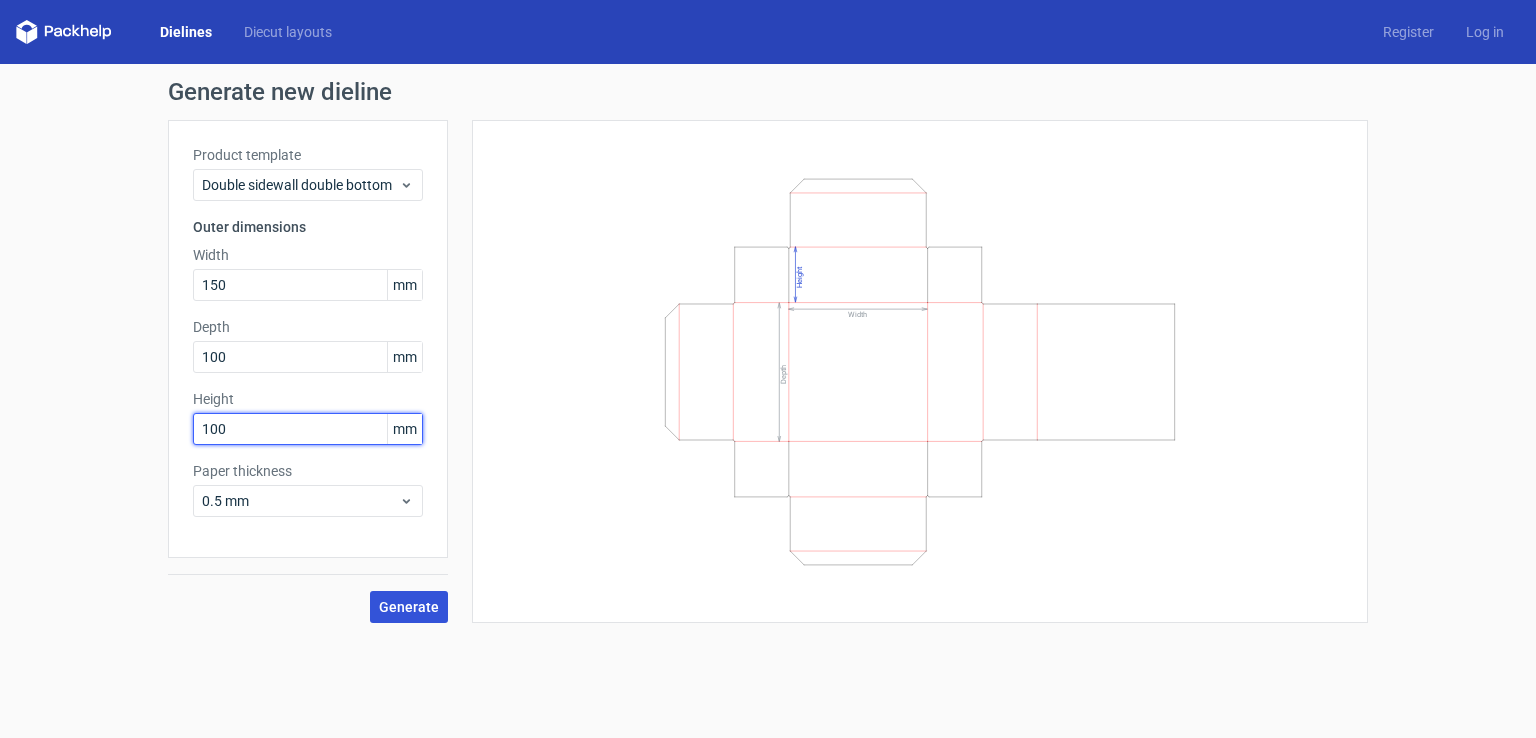 type on "100" 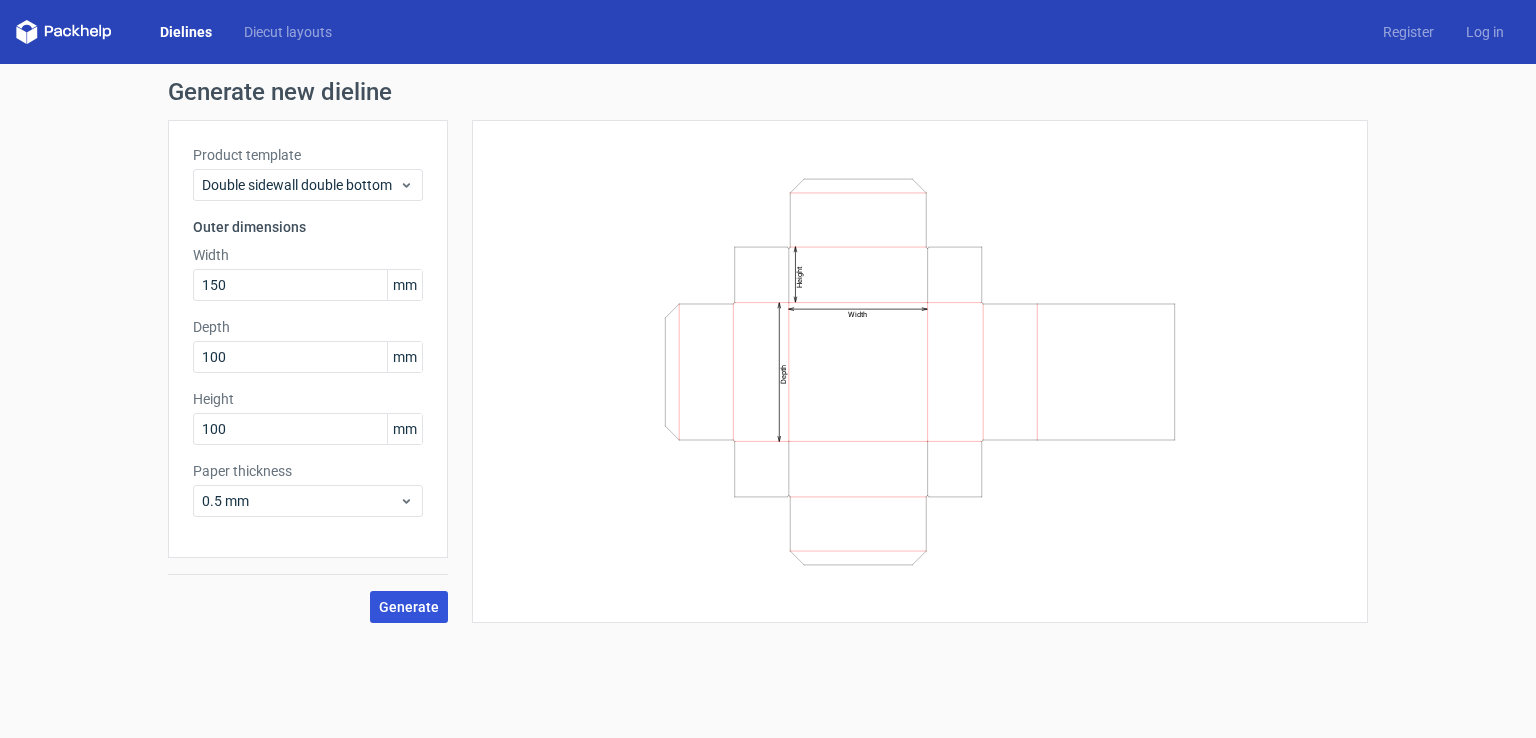 click on "Generate" at bounding box center (409, 607) 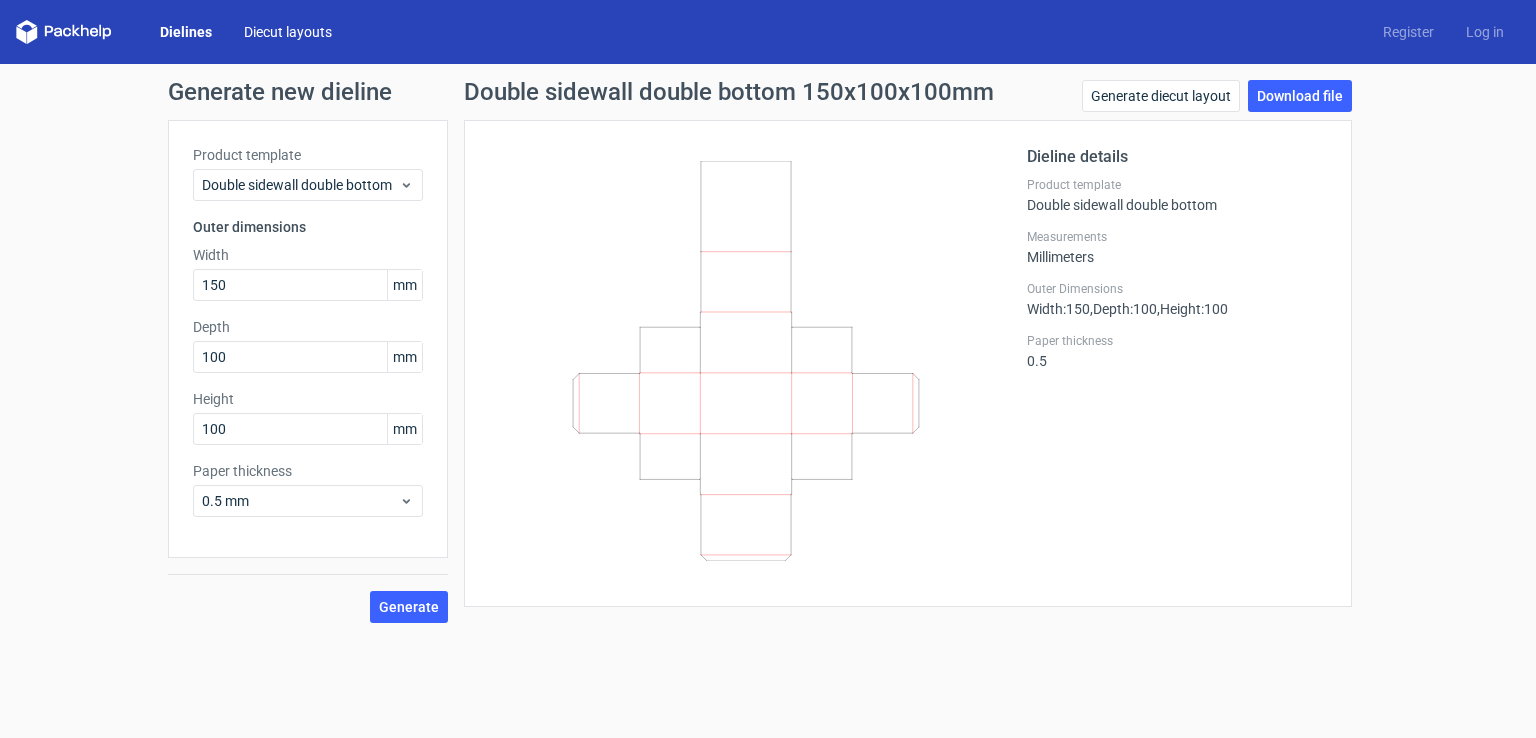 click on "Diecut layouts" at bounding box center [288, 32] 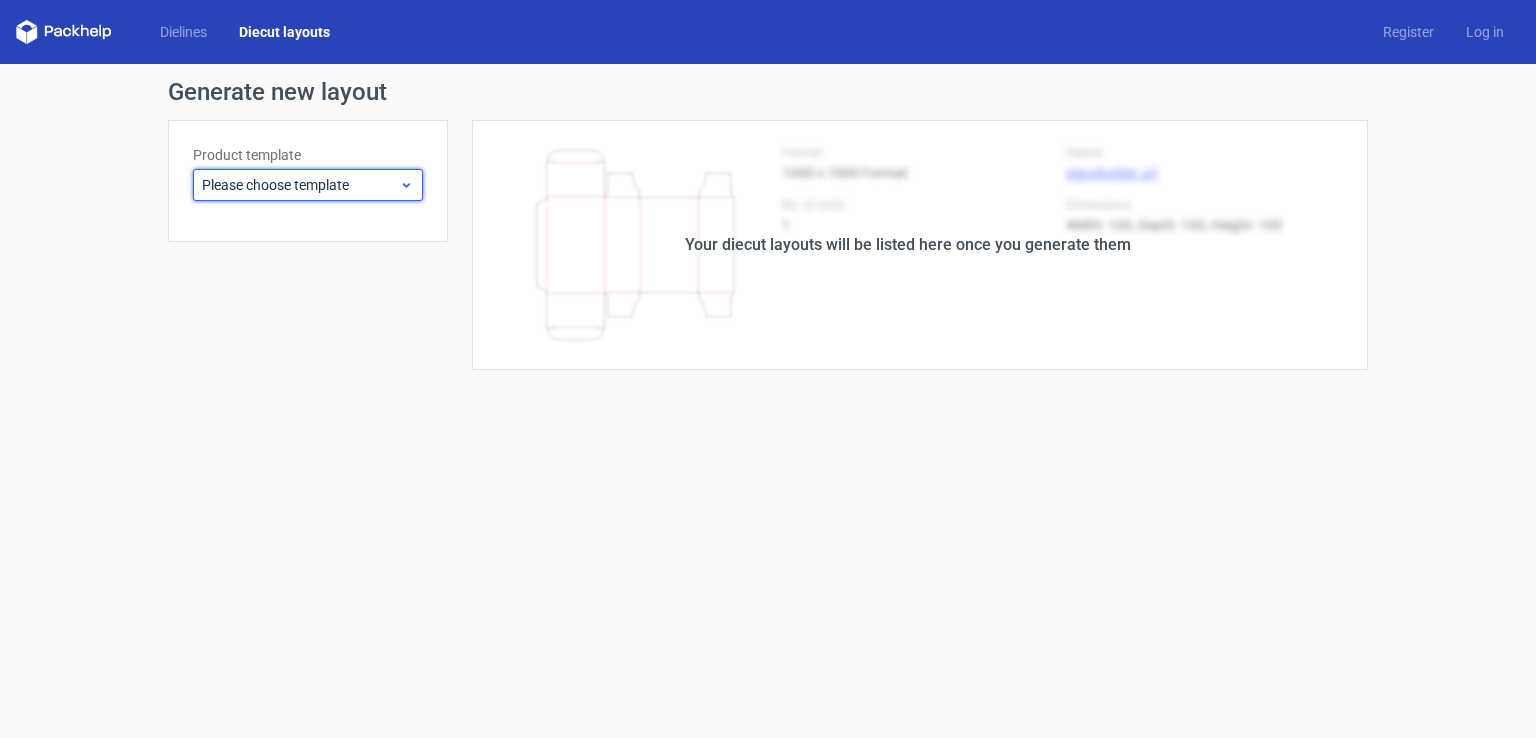 click on "Please choose template" at bounding box center [300, 185] 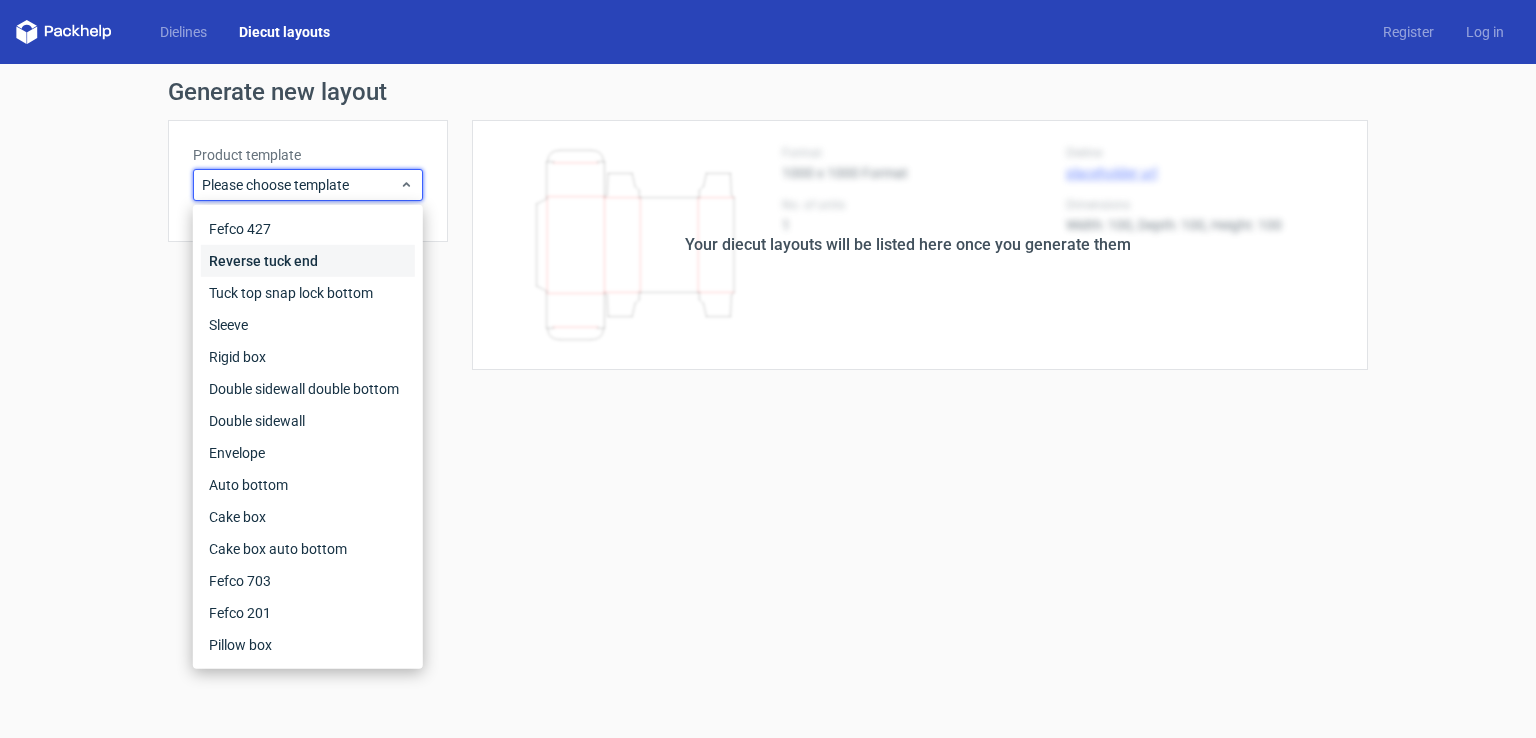 click on "Reverse tuck end" at bounding box center (308, 261) 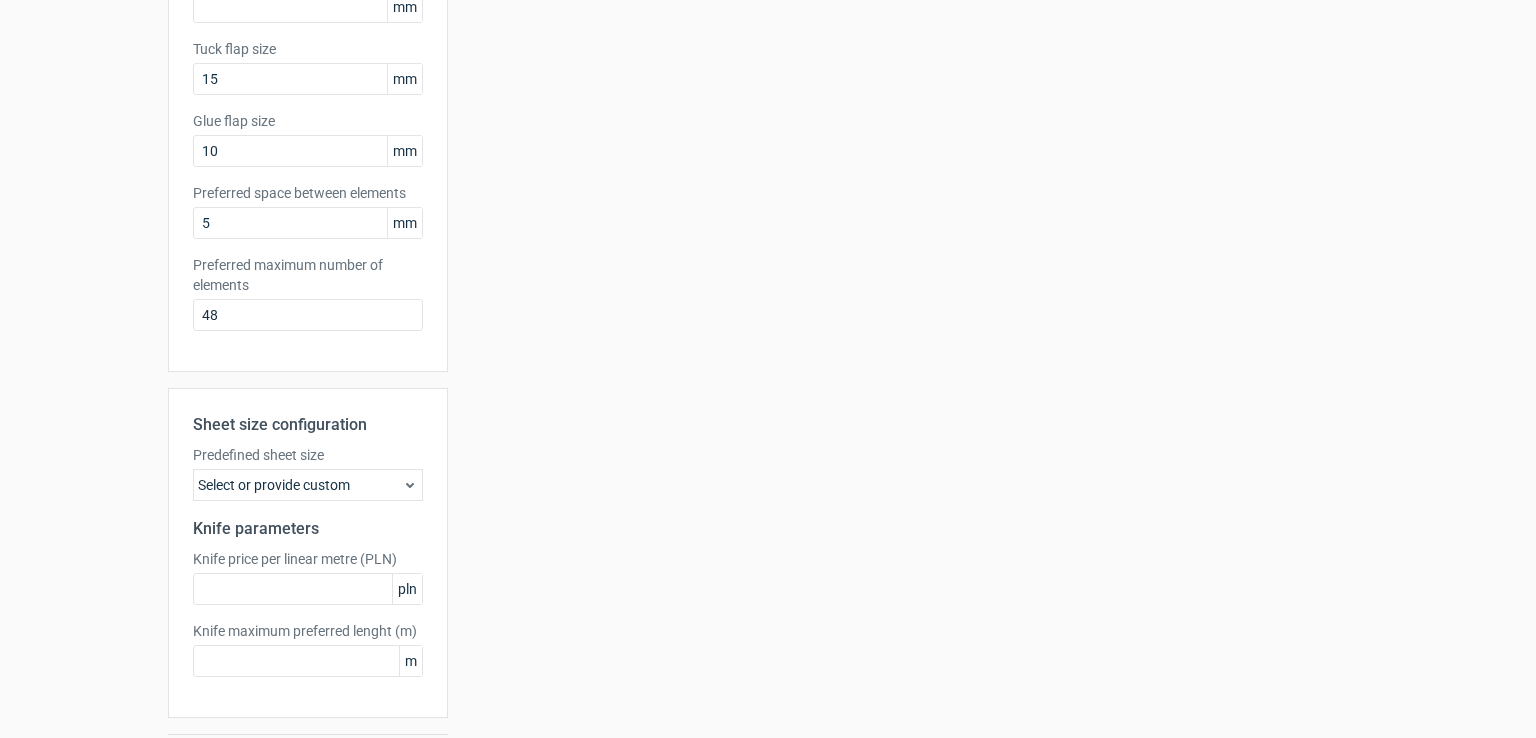 scroll, scrollTop: 0, scrollLeft: 0, axis: both 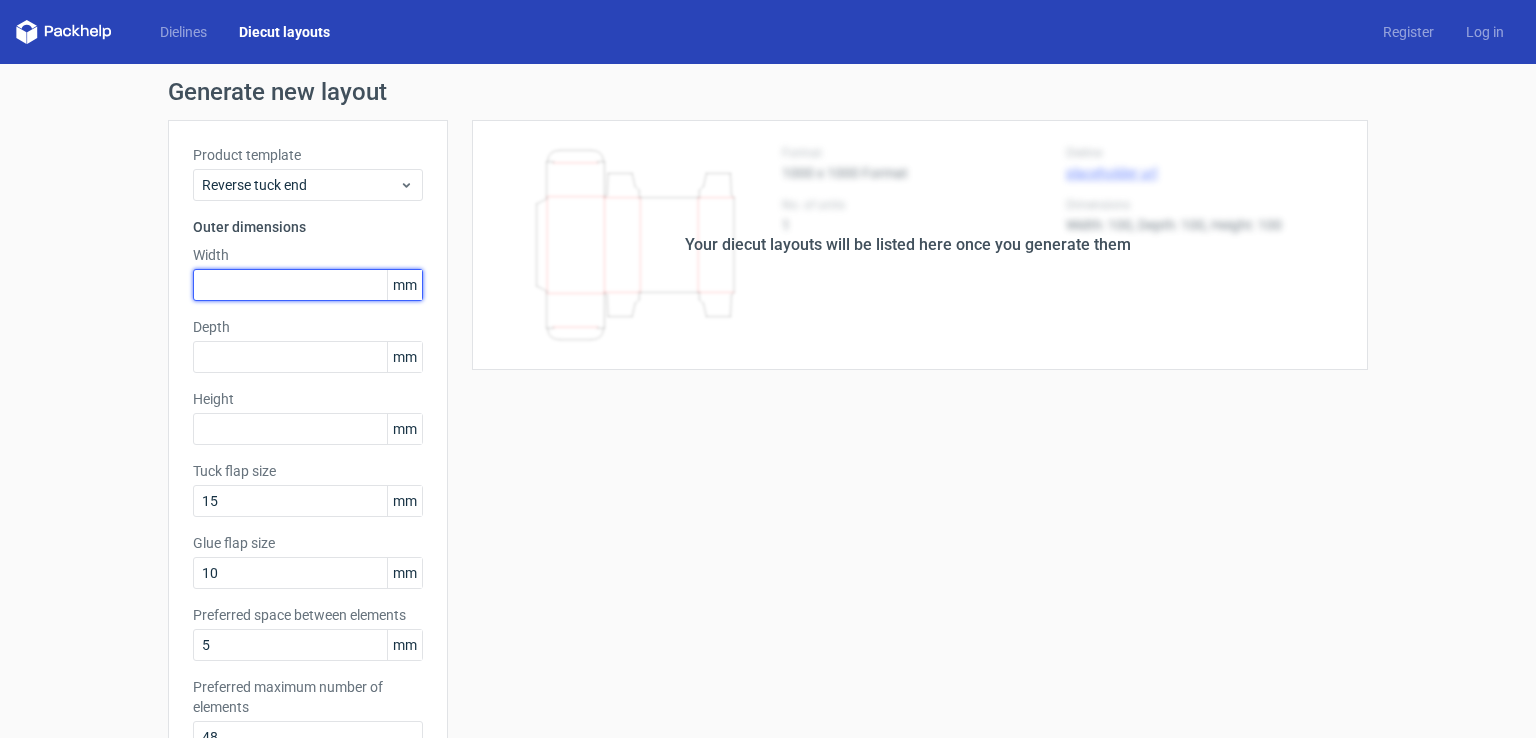 click at bounding box center (308, 285) 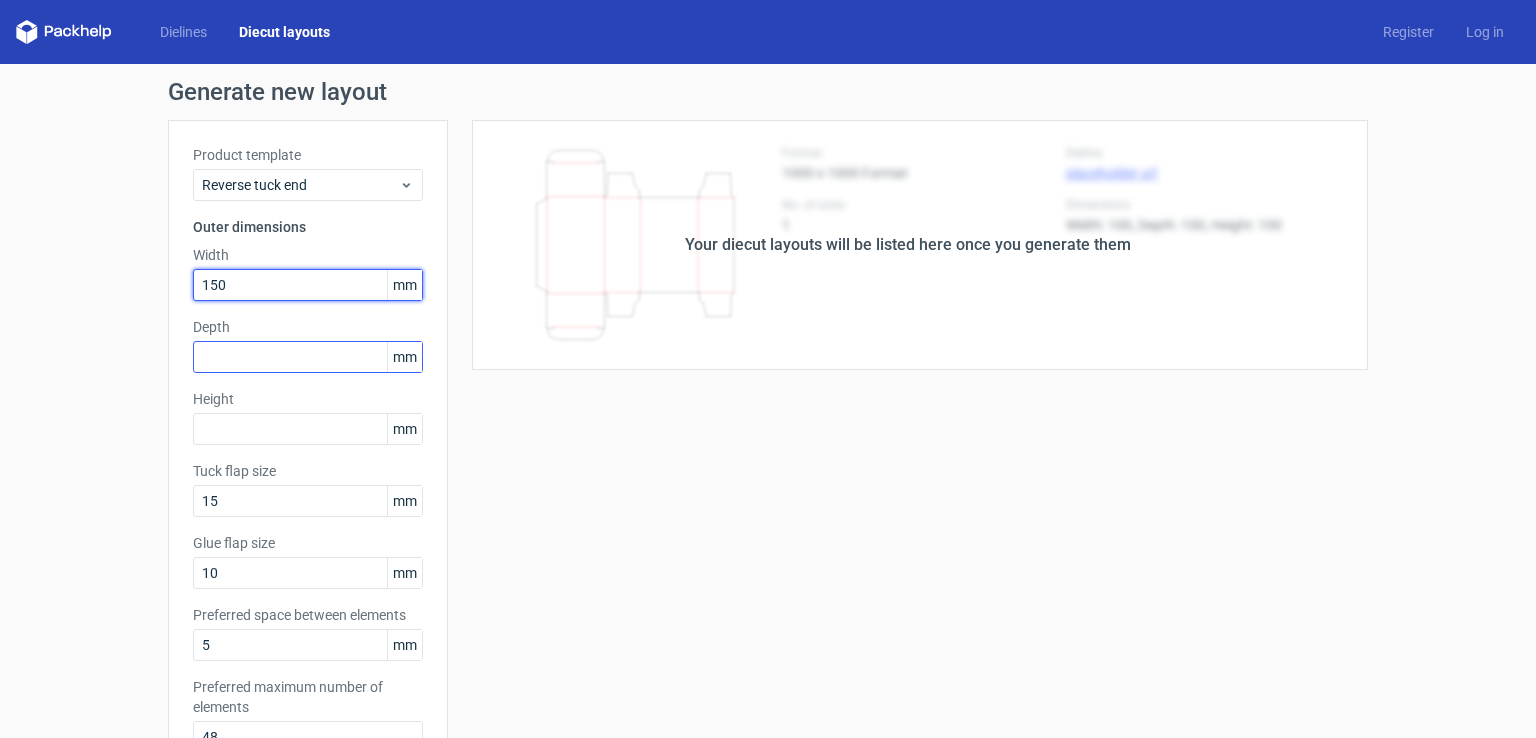 type on "150" 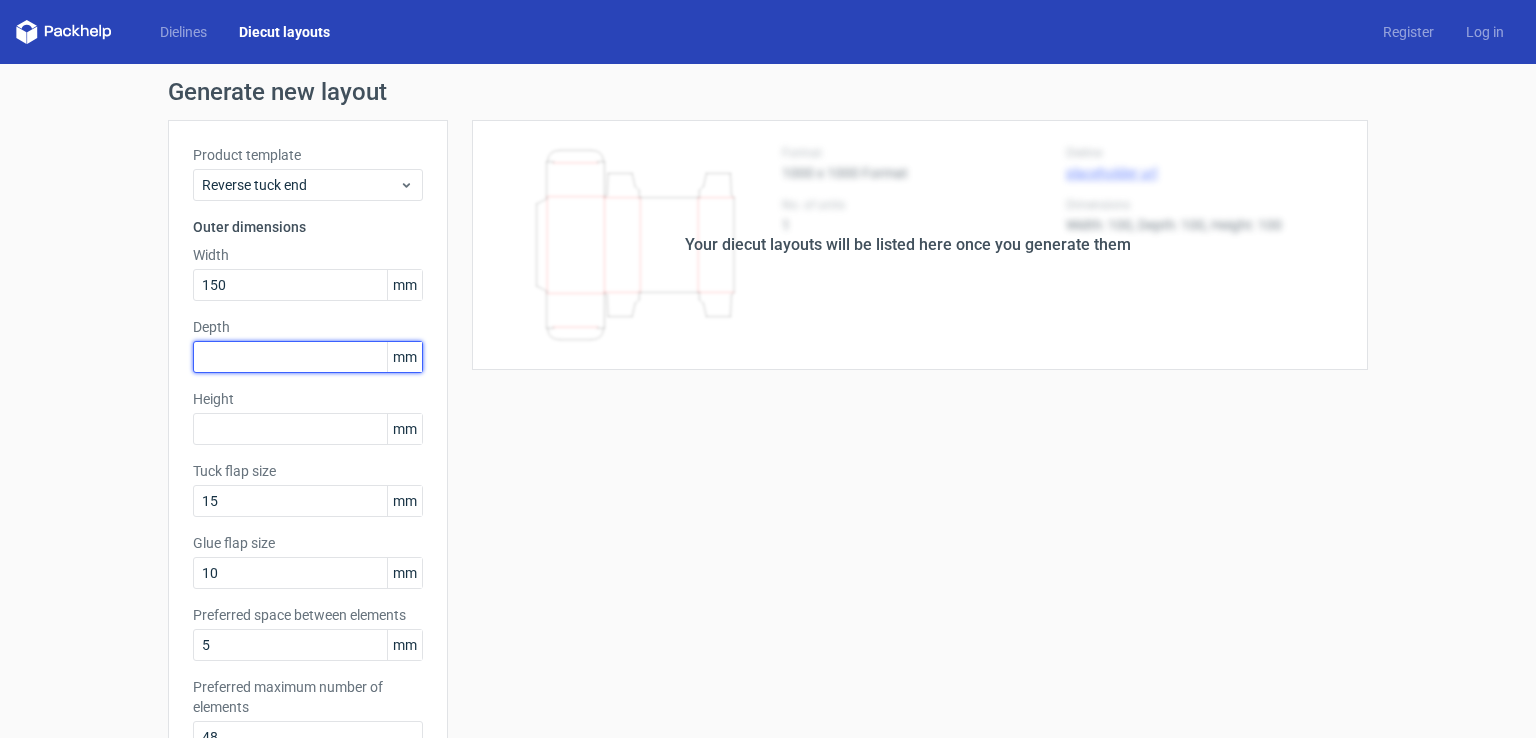 click at bounding box center [308, 357] 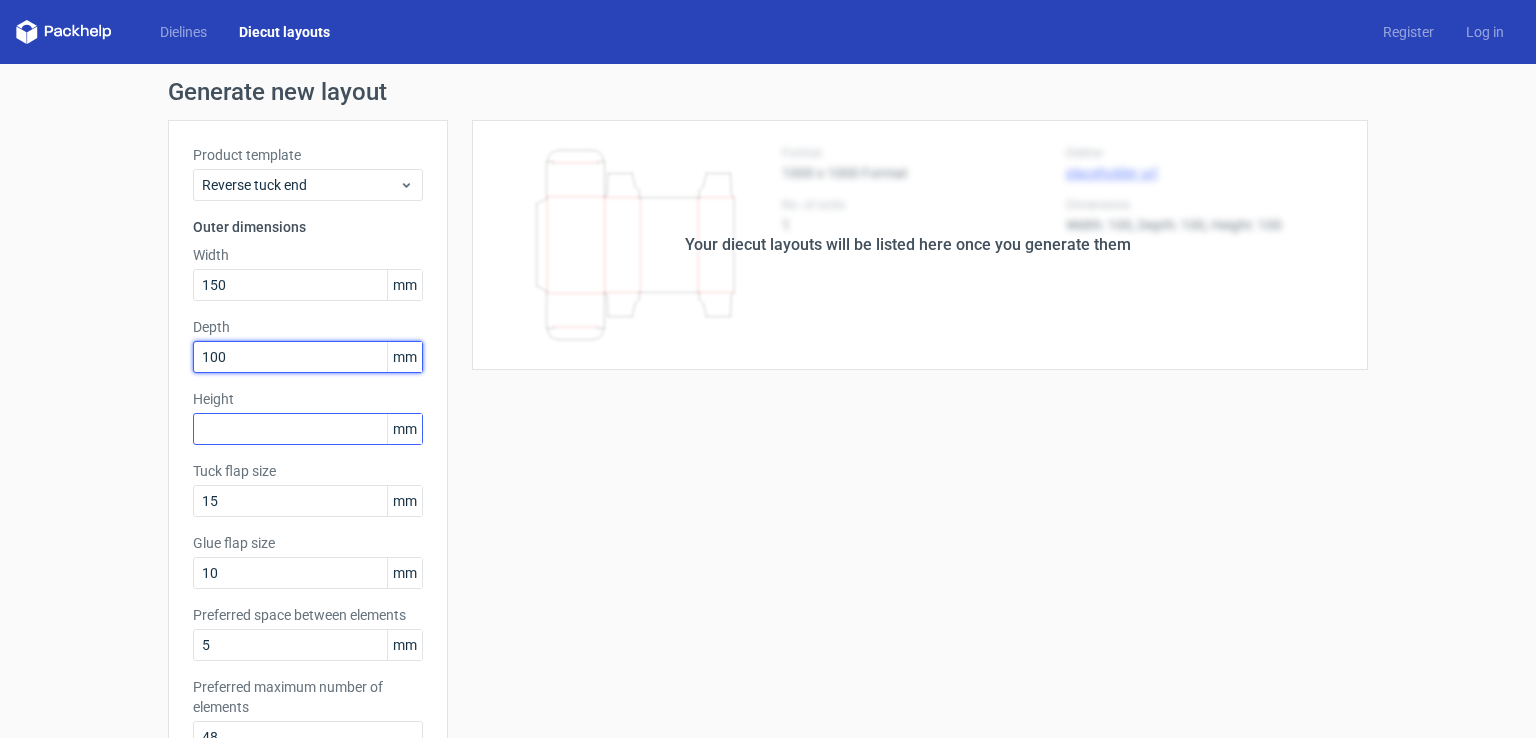 type on "100" 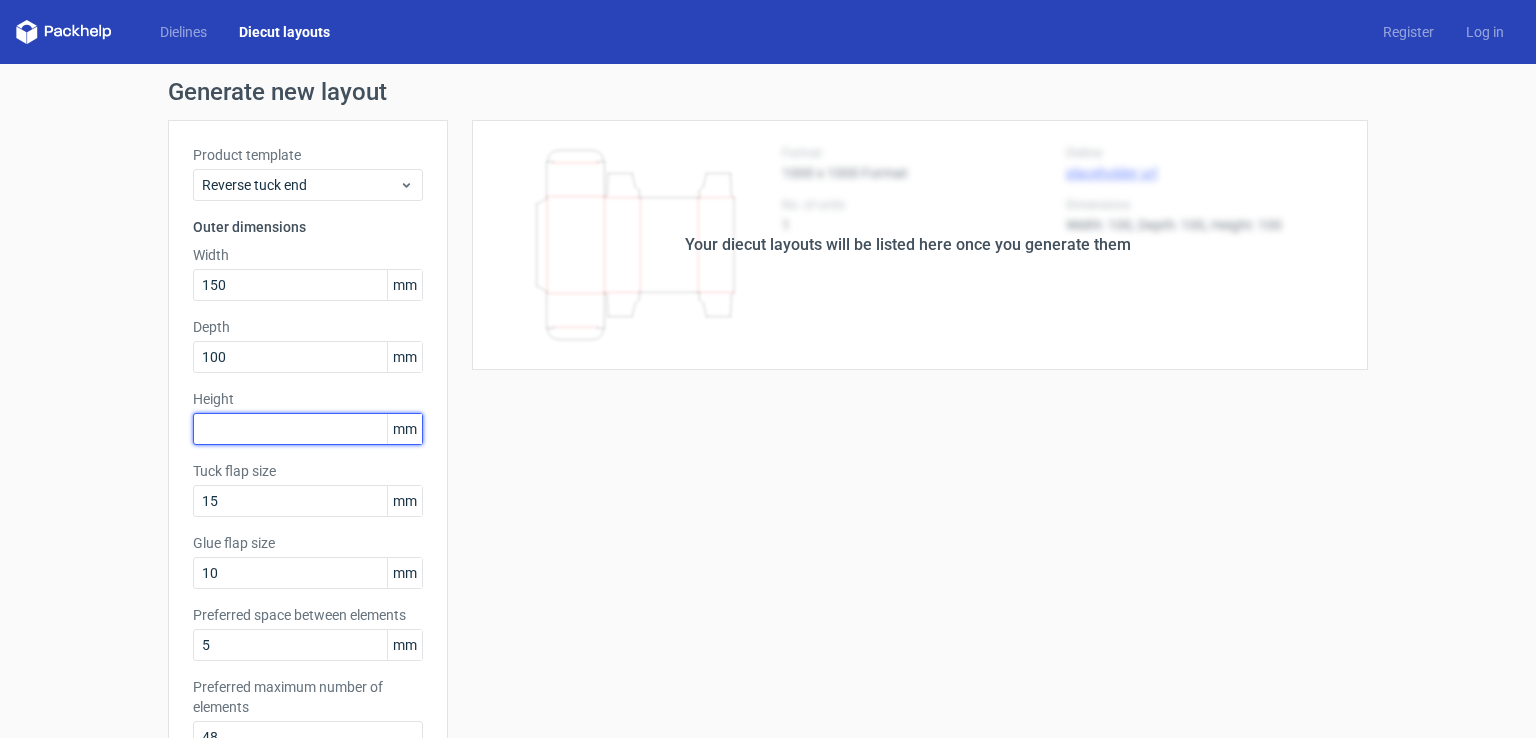 click at bounding box center (308, 429) 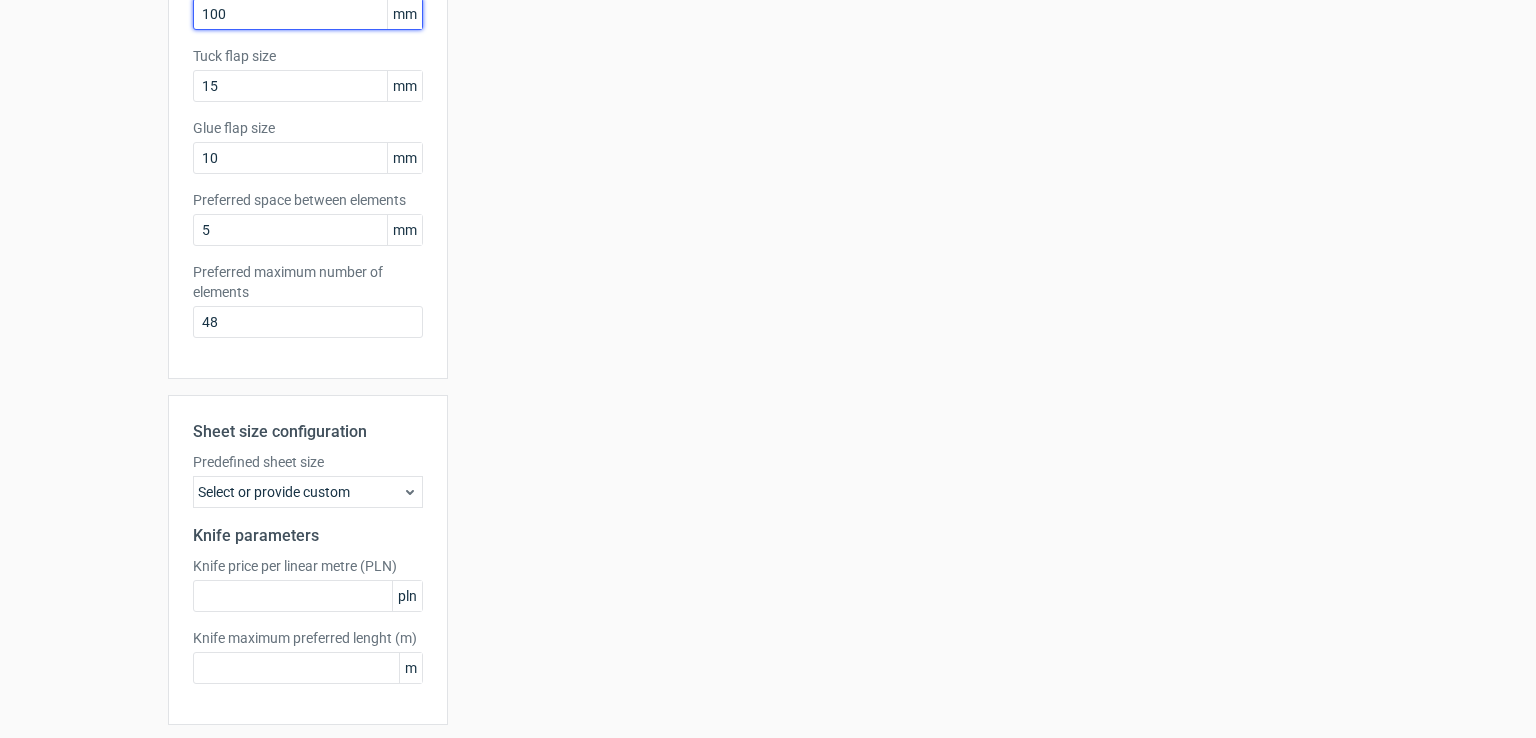 scroll, scrollTop: 482, scrollLeft: 0, axis: vertical 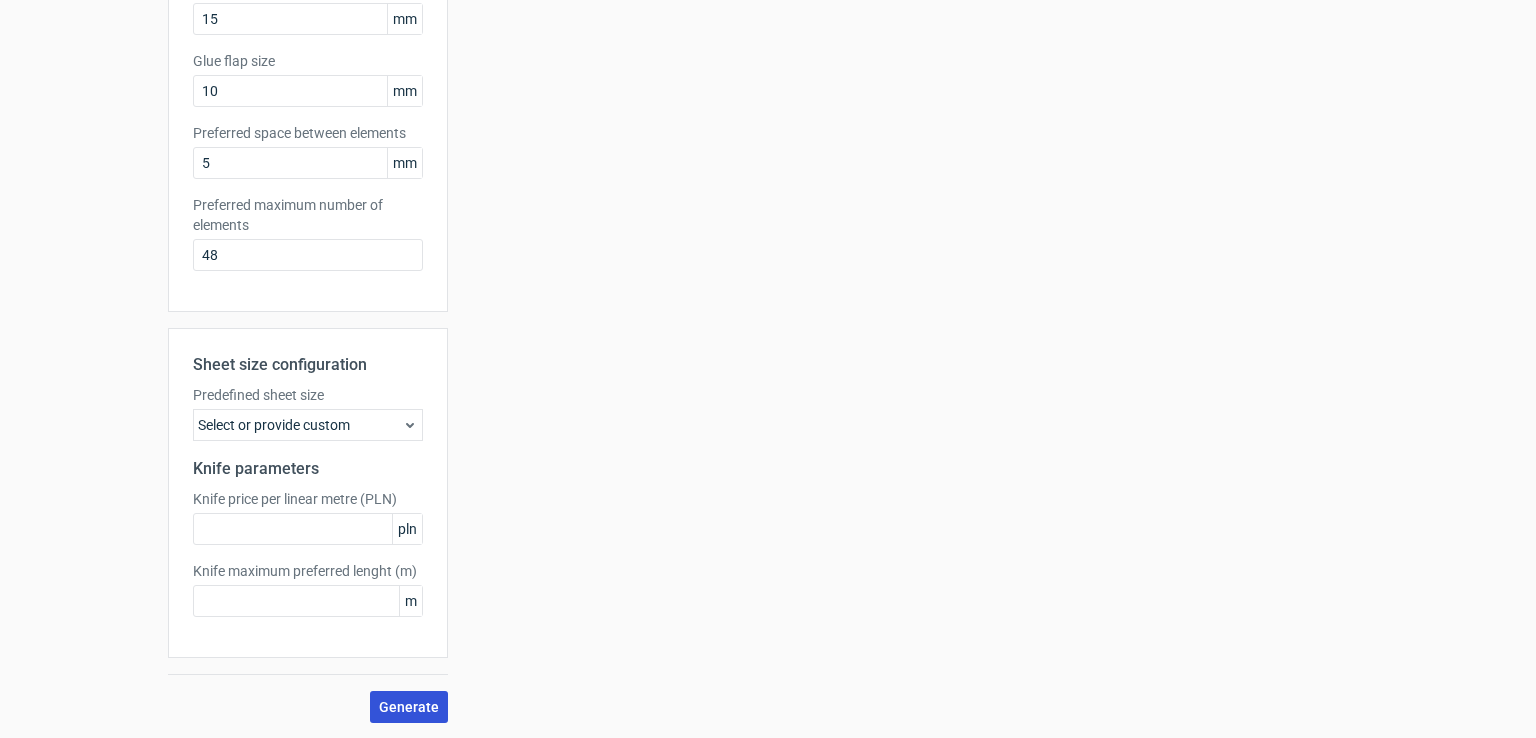 type on "100" 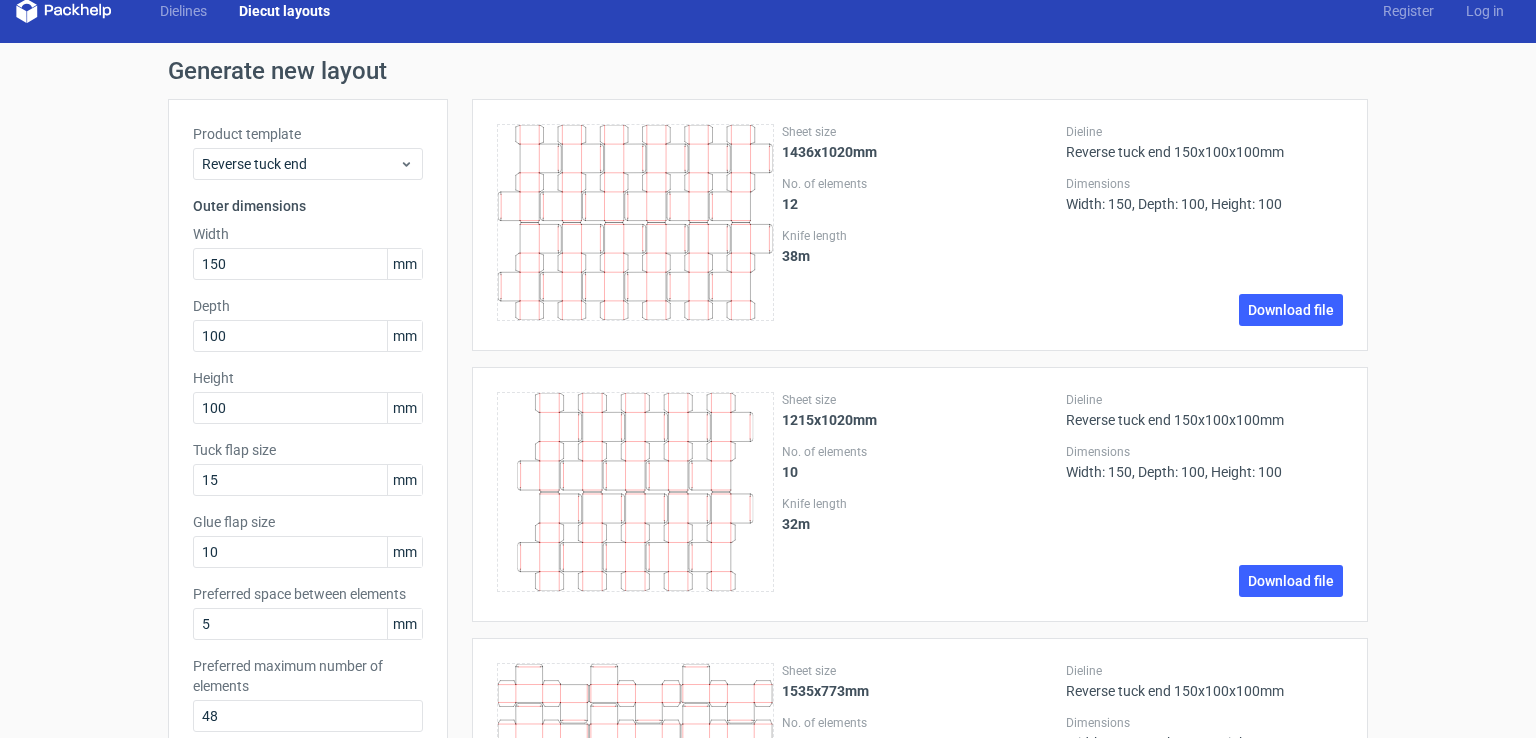 scroll, scrollTop: 0, scrollLeft: 0, axis: both 